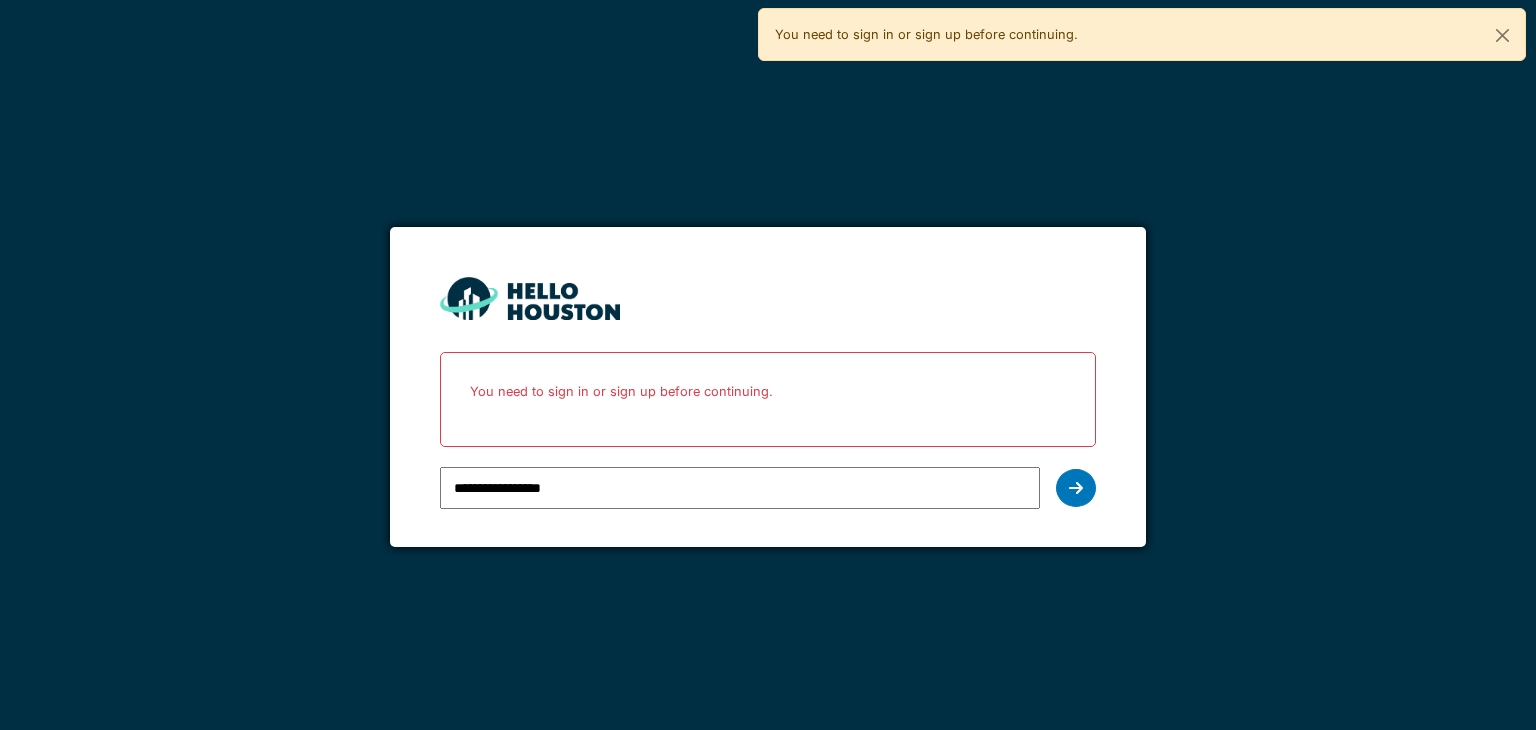 scroll, scrollTop: 0, scrollLeft: 0, axis: both 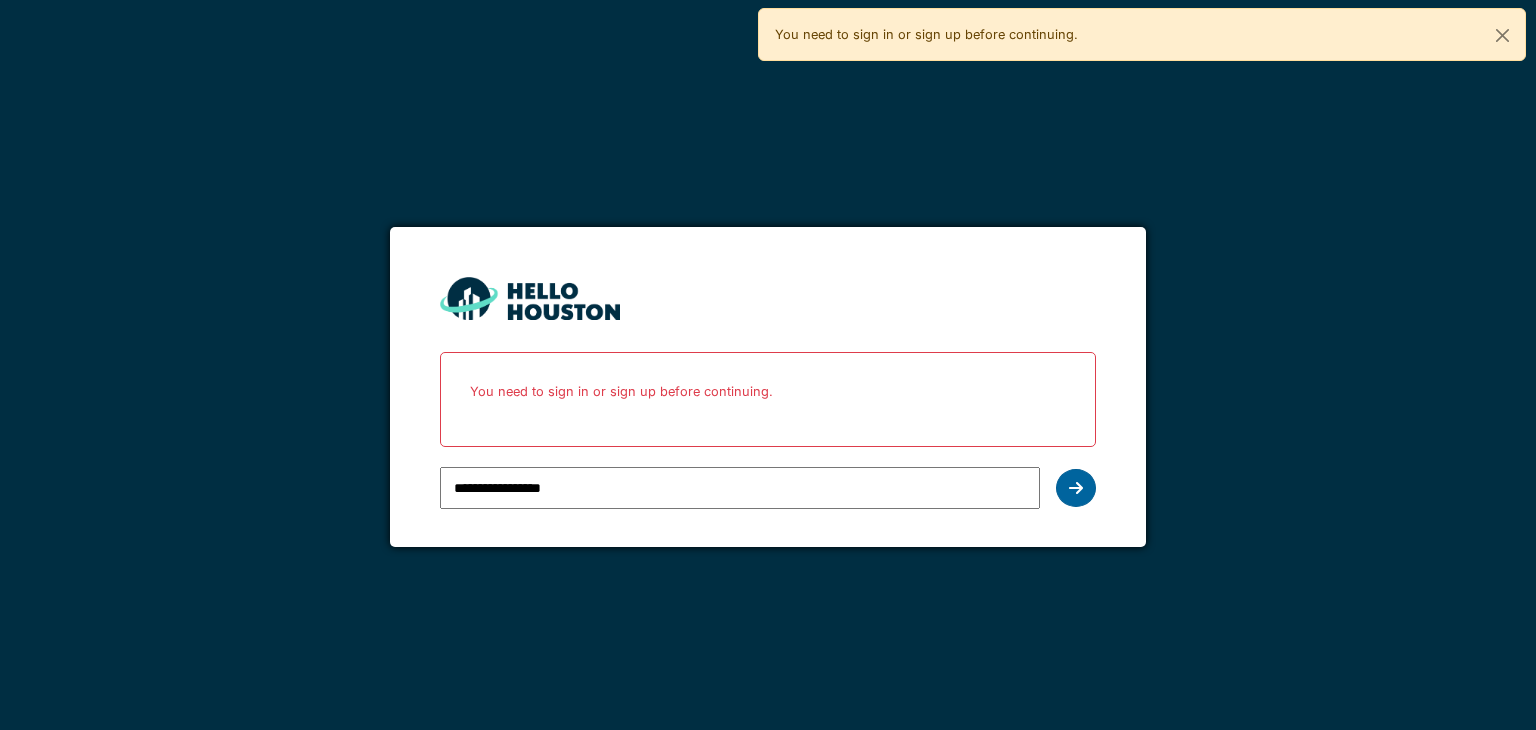 click at bounding box center [1076, 488] 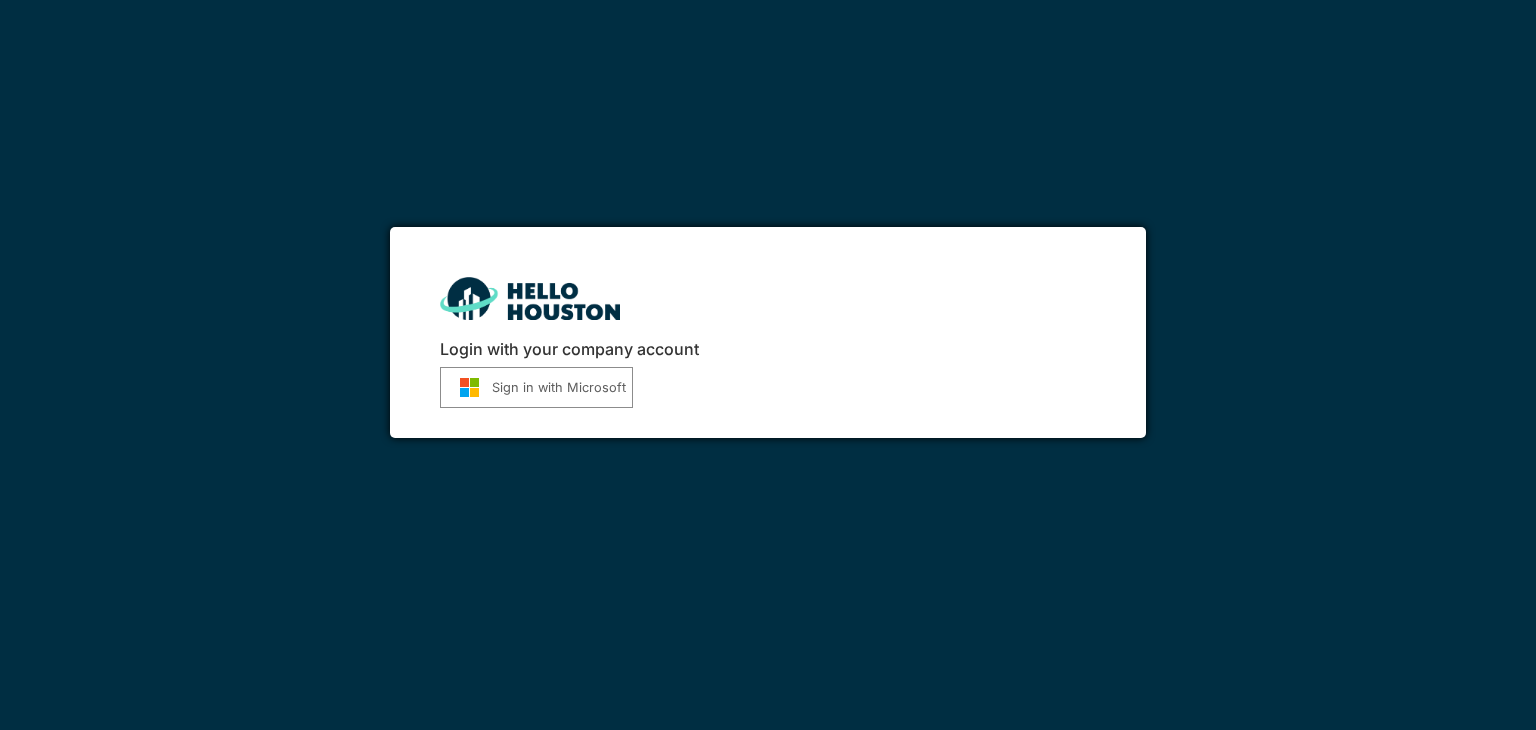 scroll, scrollTop: 0, scrollLeft: 0, axis: both 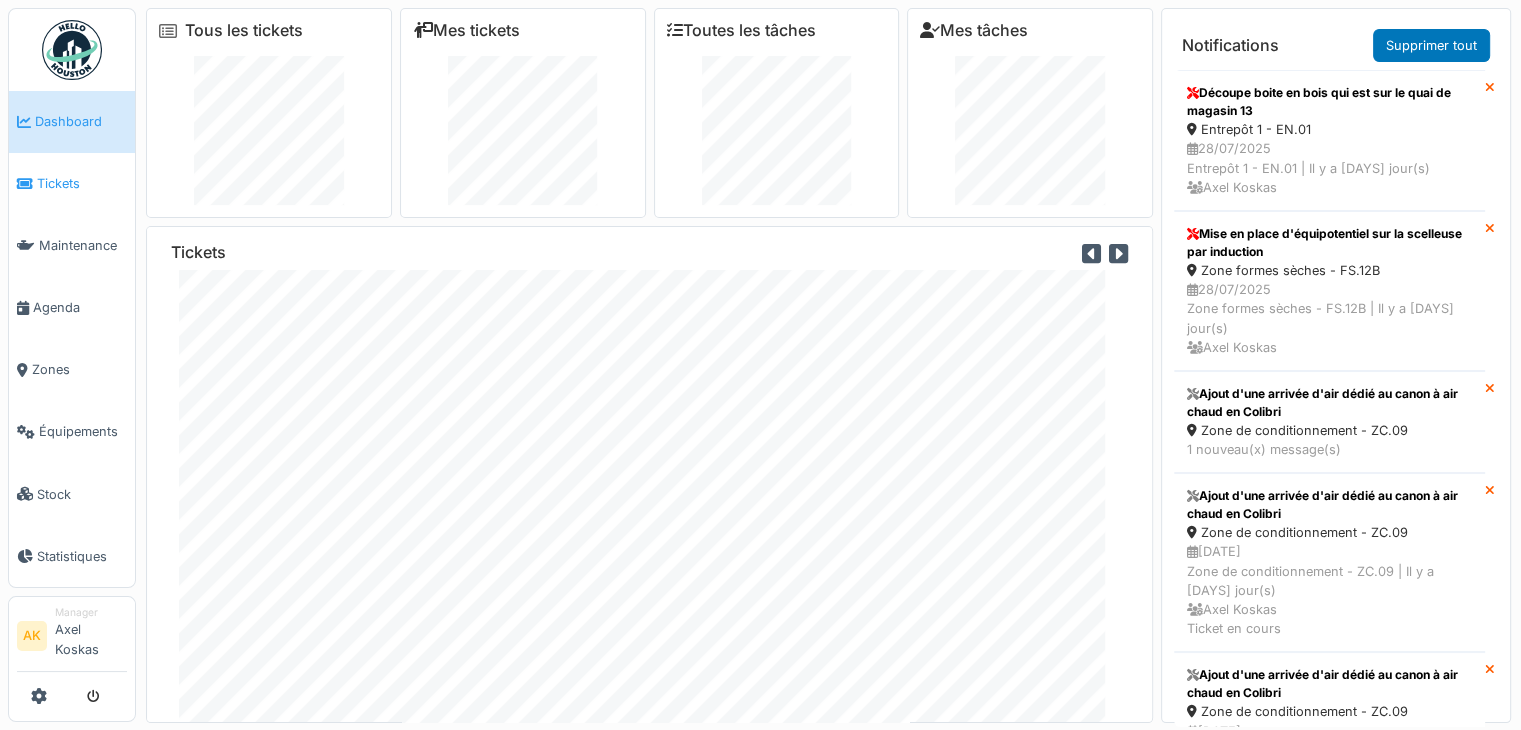 click on "Tickets" at bounding box center (72, 184) 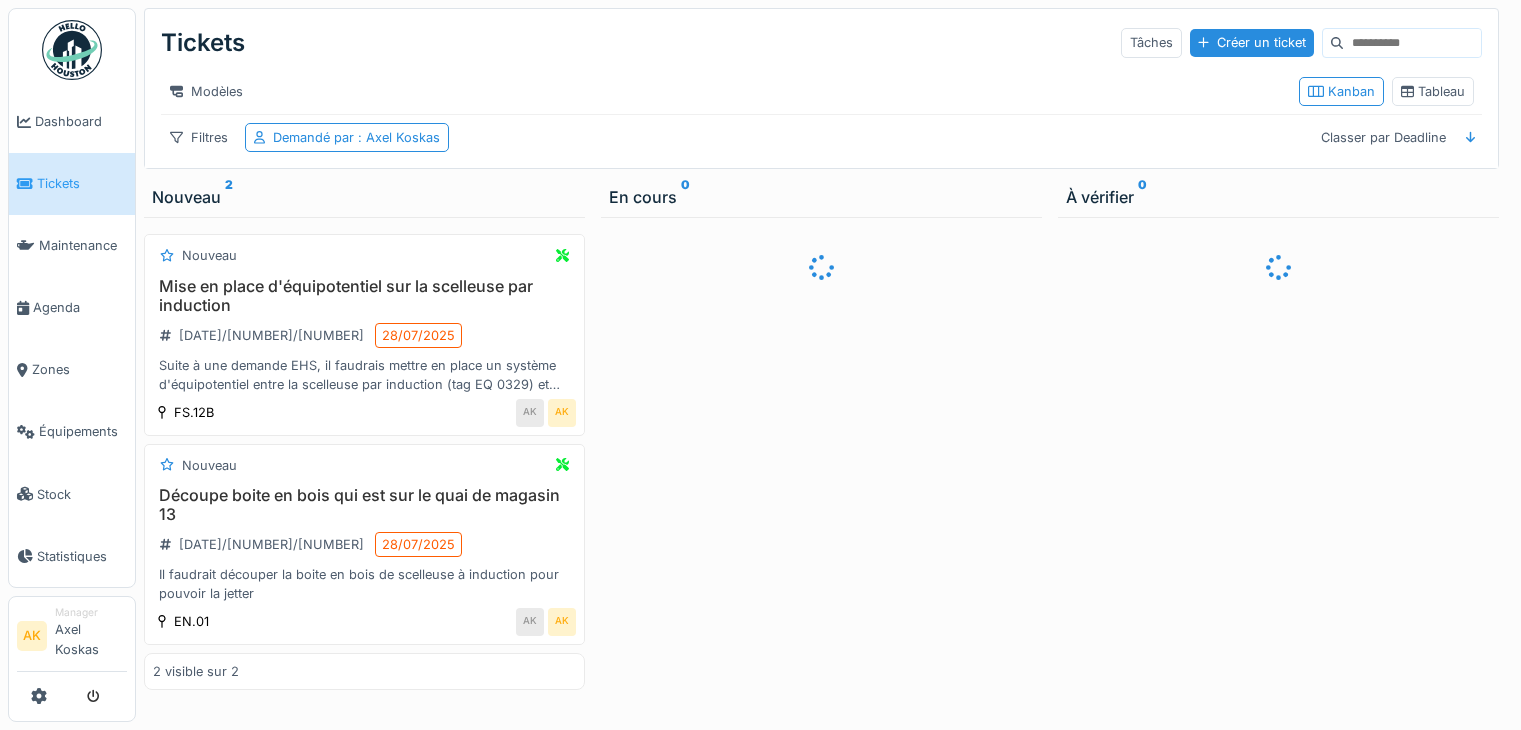 scroll, scrollTop: 0, scrollLeft: 0, axis: both 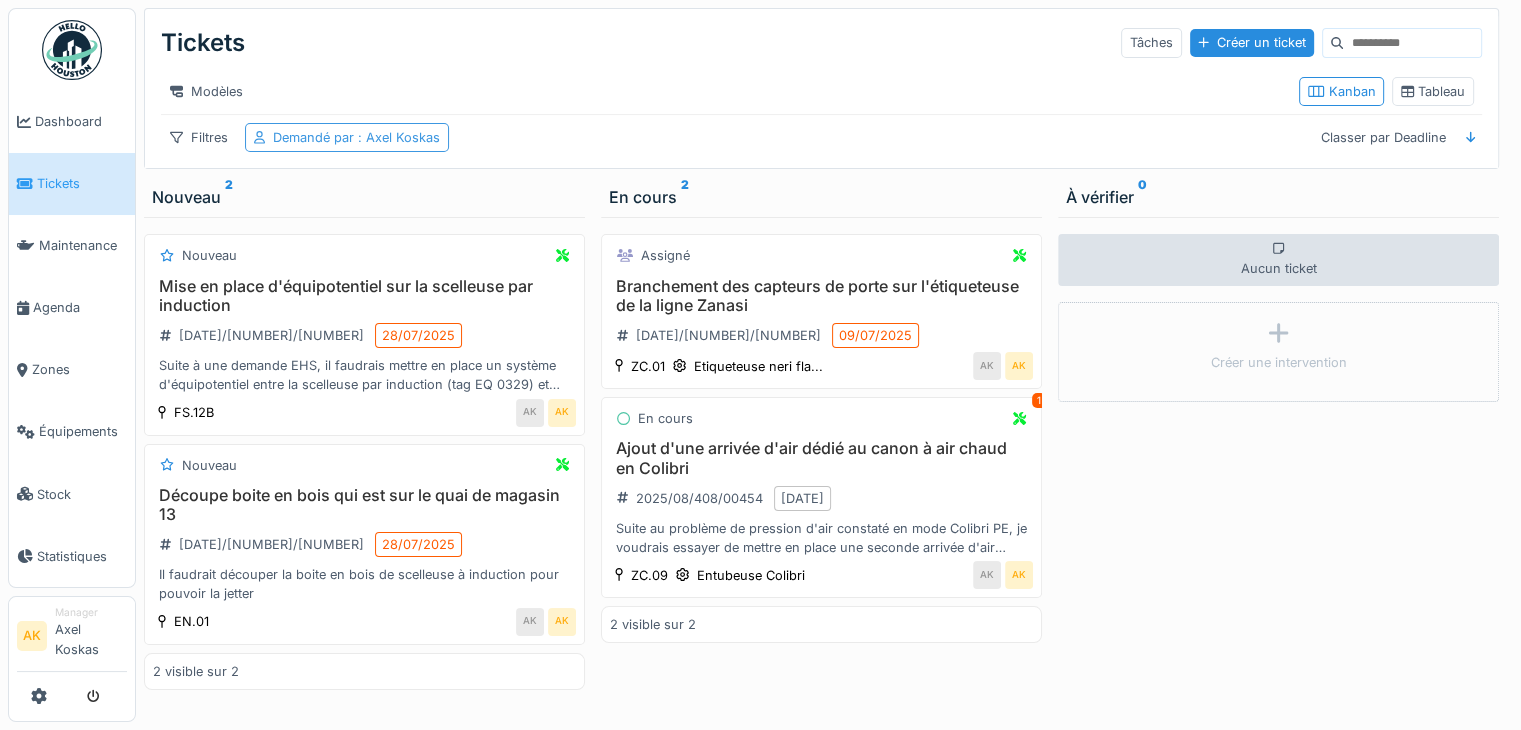 click on ":   Axel Koskas" at bounding box center [397, 137] 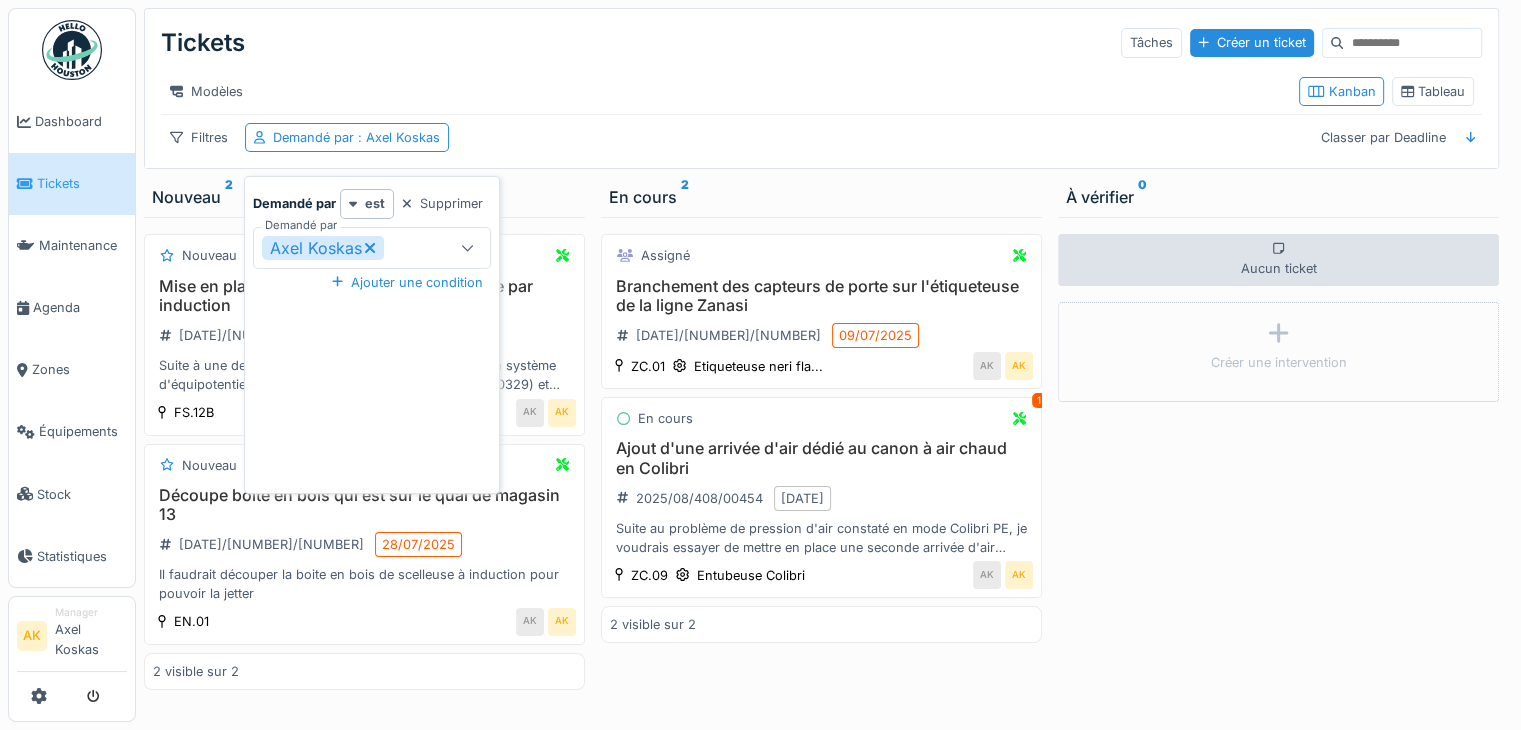 click 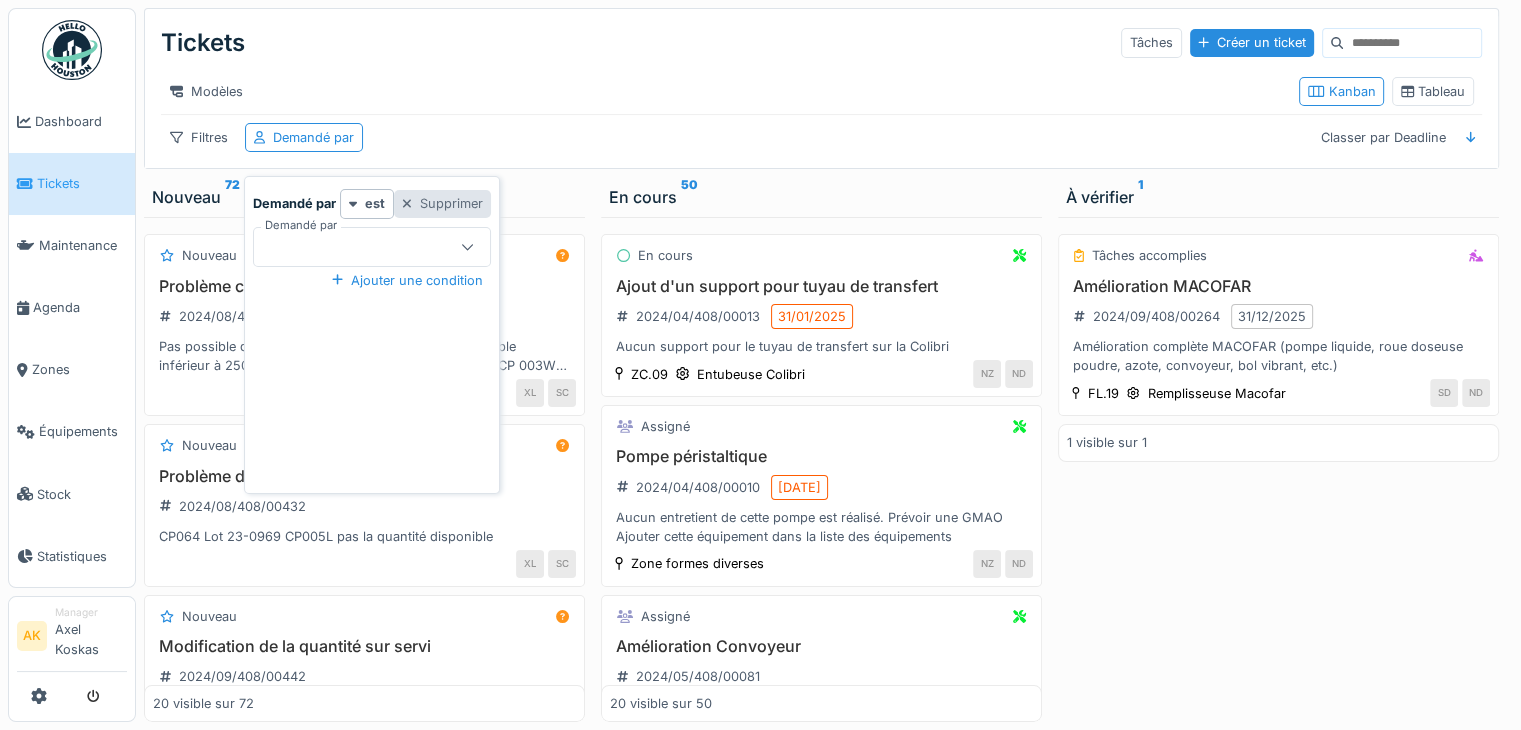 click on "Supprimer" at bounding box center [442, 203] 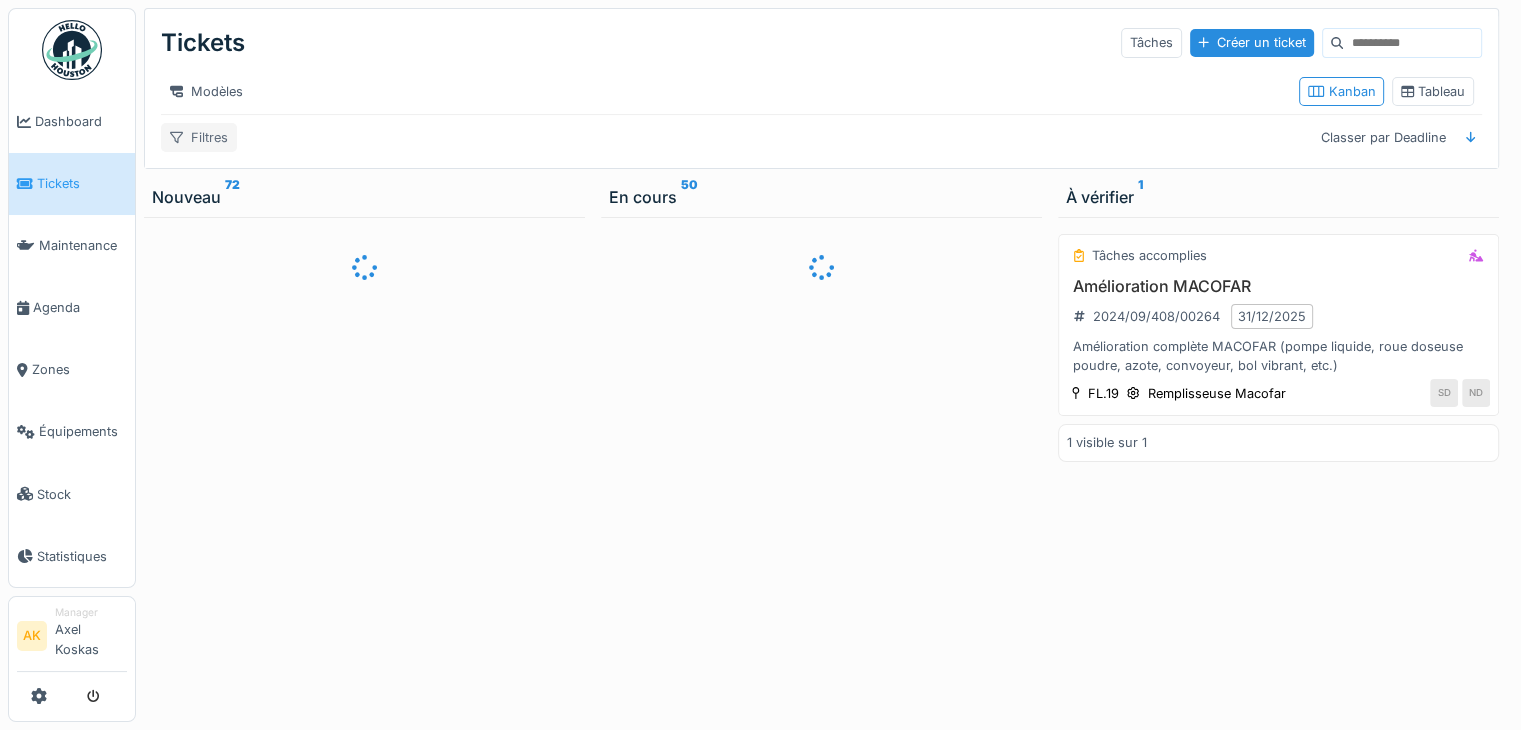click on "Filtres" at bounding box center [199, 137] 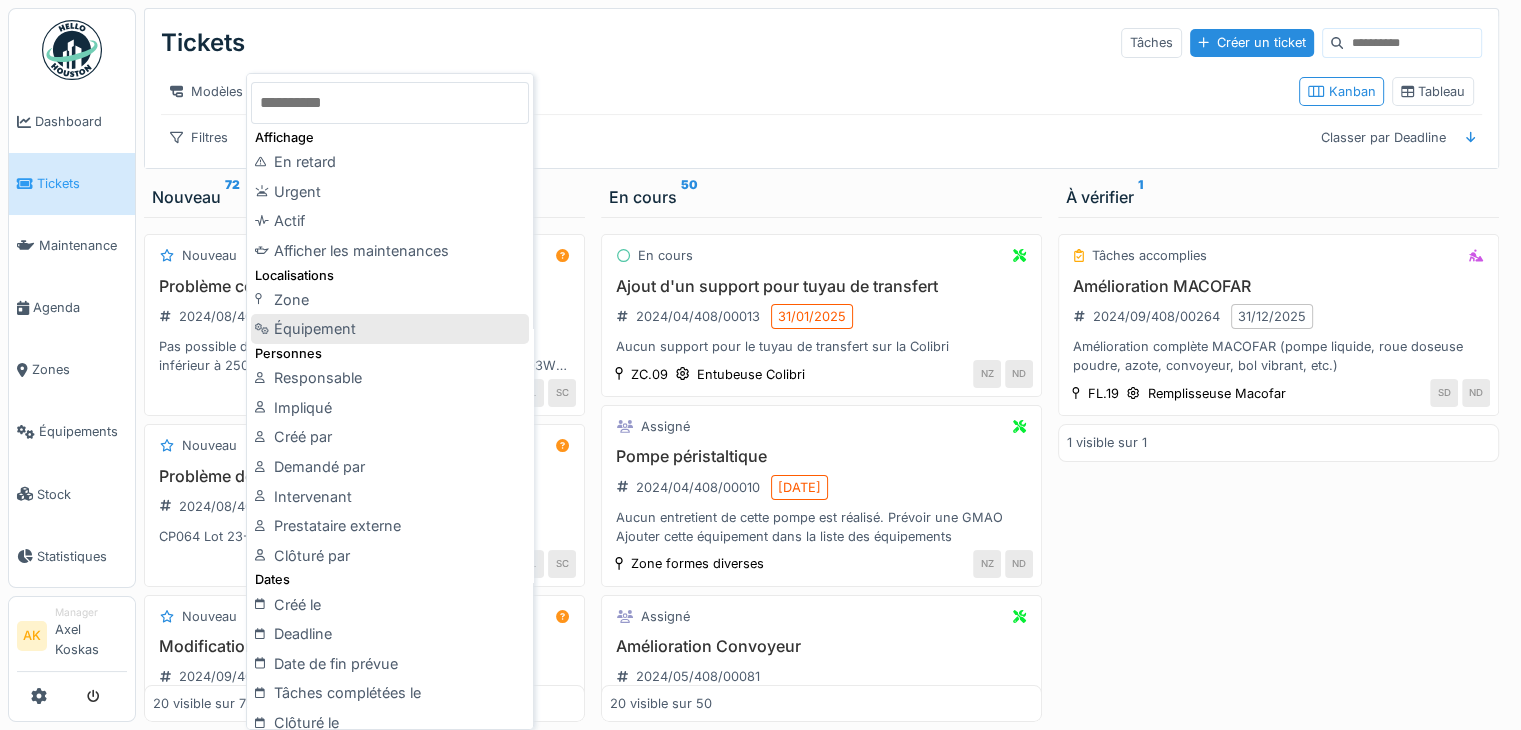 click on "Équipement" at bounding box center (390, 329) 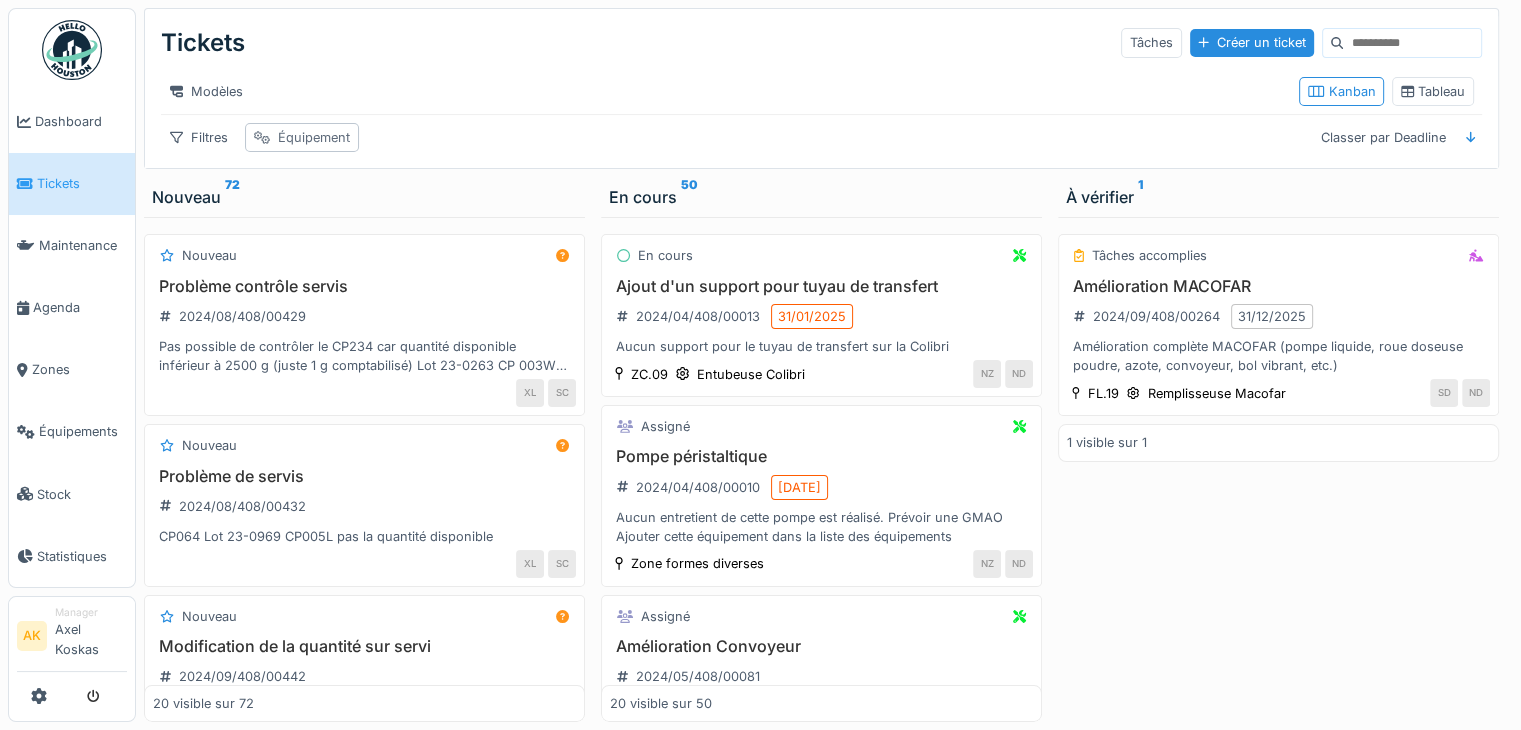 click on "Équipement" at bounding box center (314, 137) 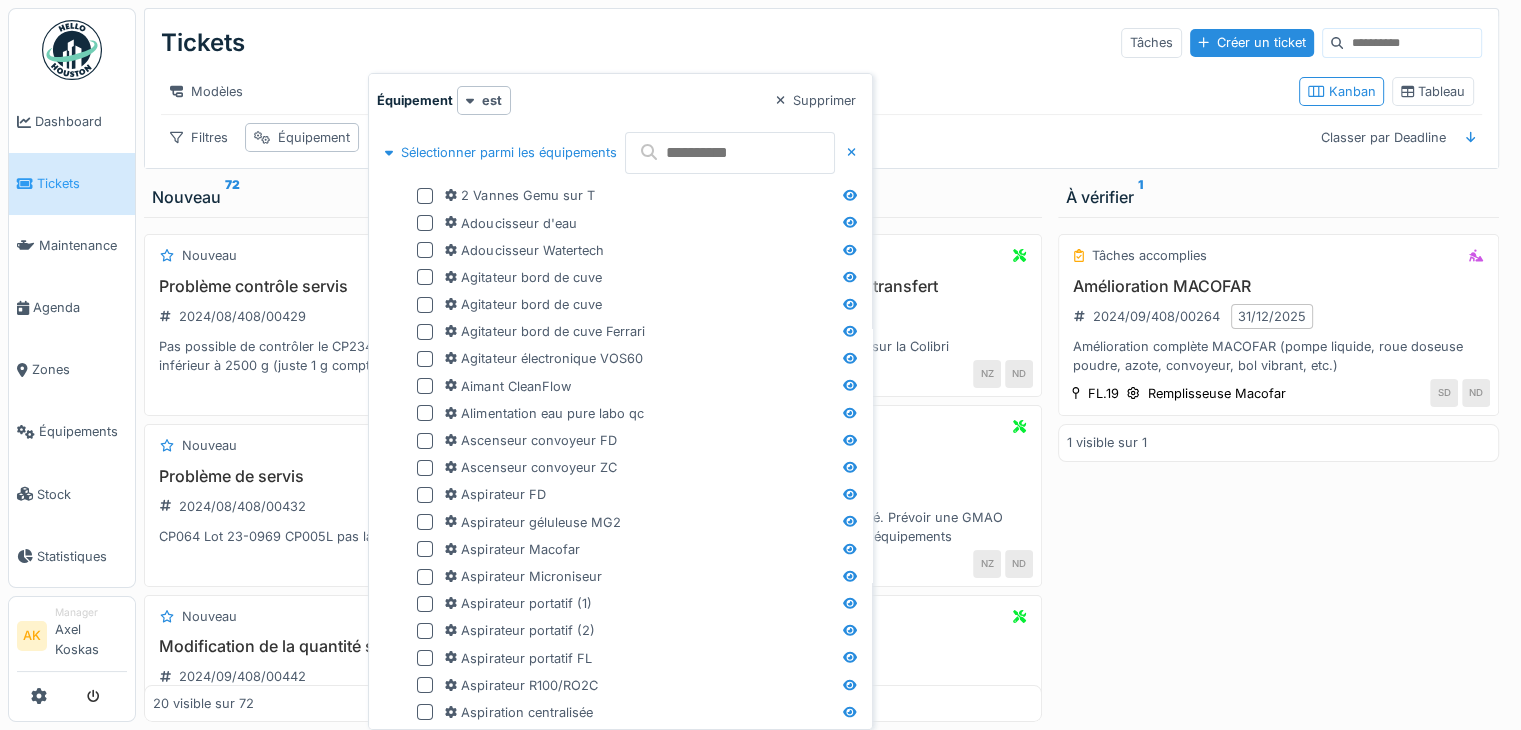 click at bounding box center [730, 153] 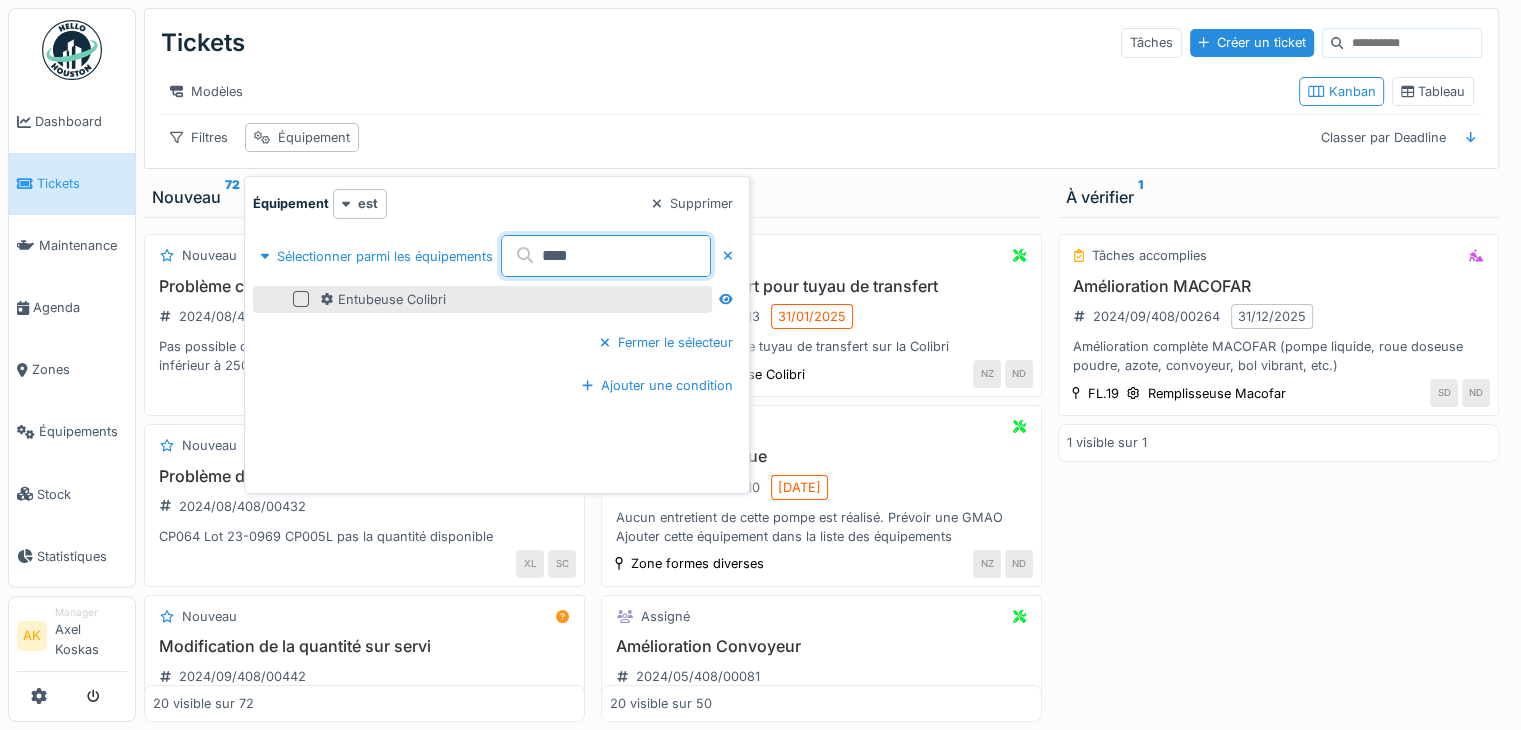 type on "****" 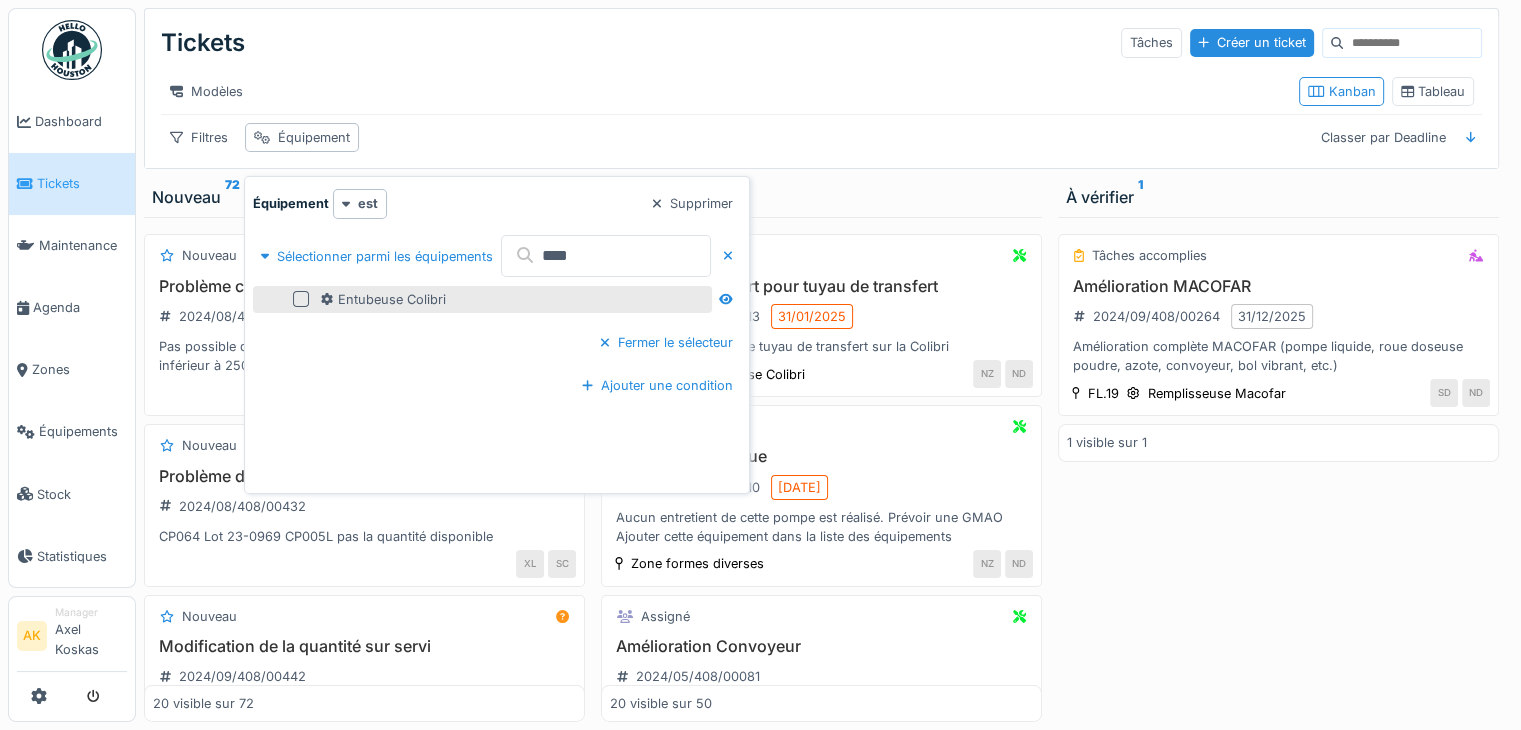 click on "Entubeuse Colibri" at bounding box center (482, 299) 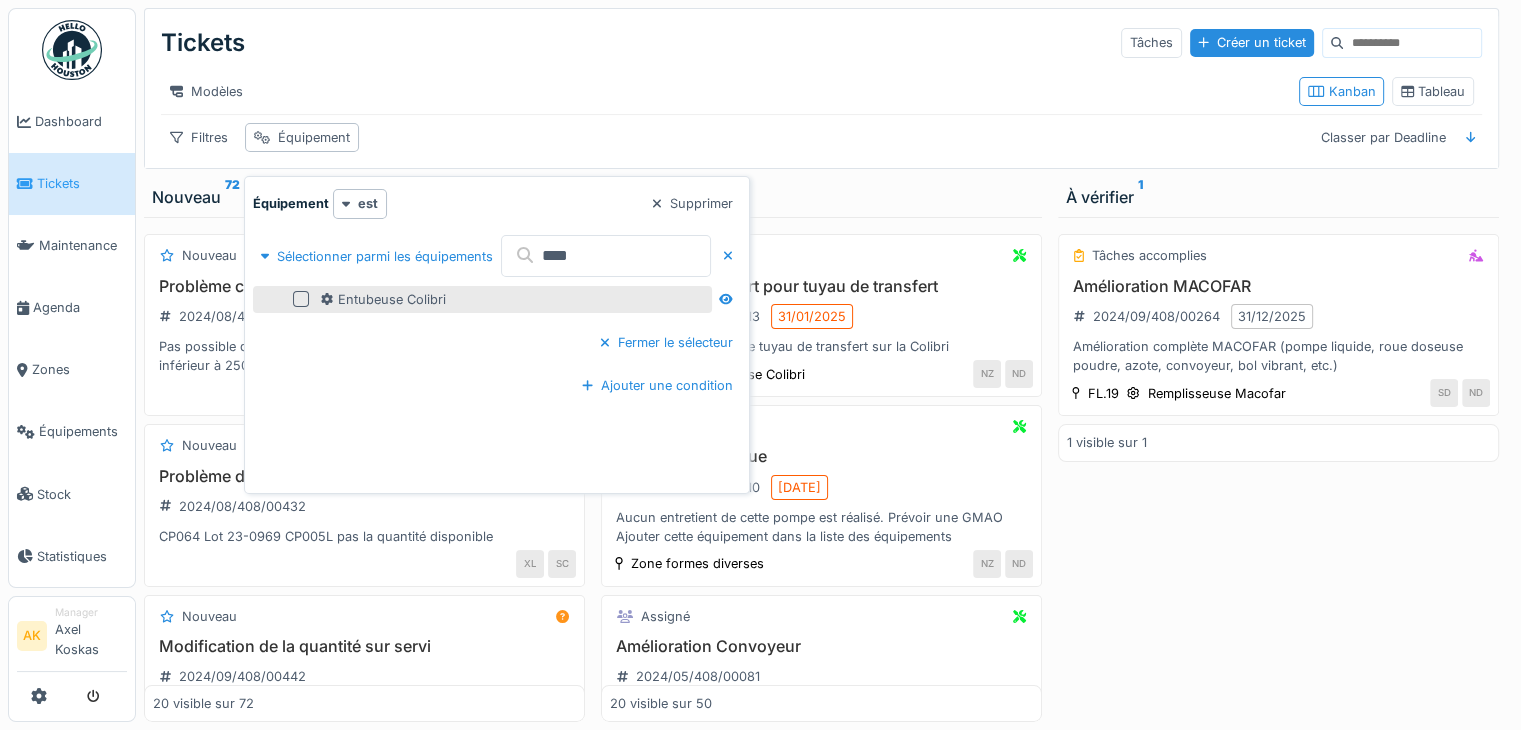 click at bounding box center (301, 299) 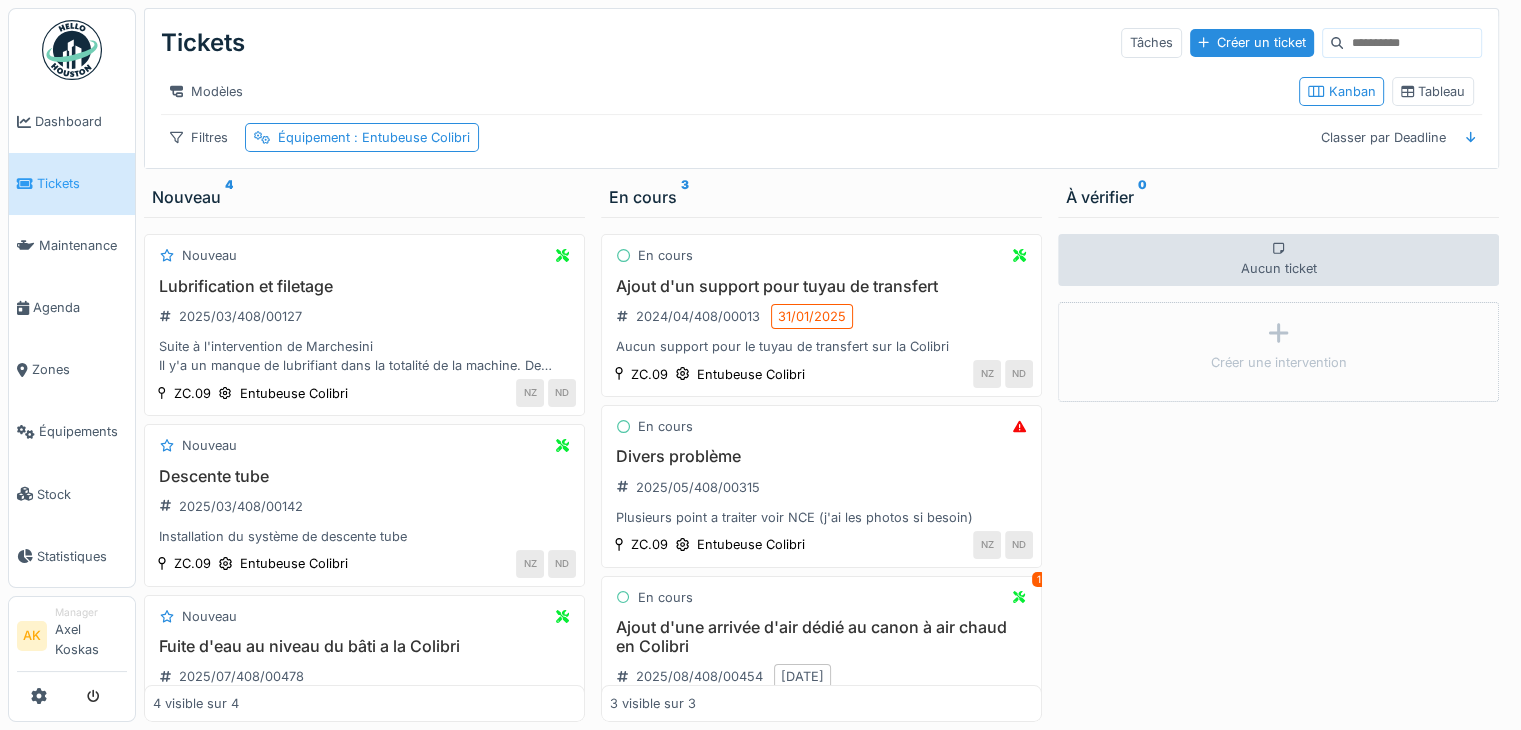 click on "Modèles" at bounding box center (722, 91) 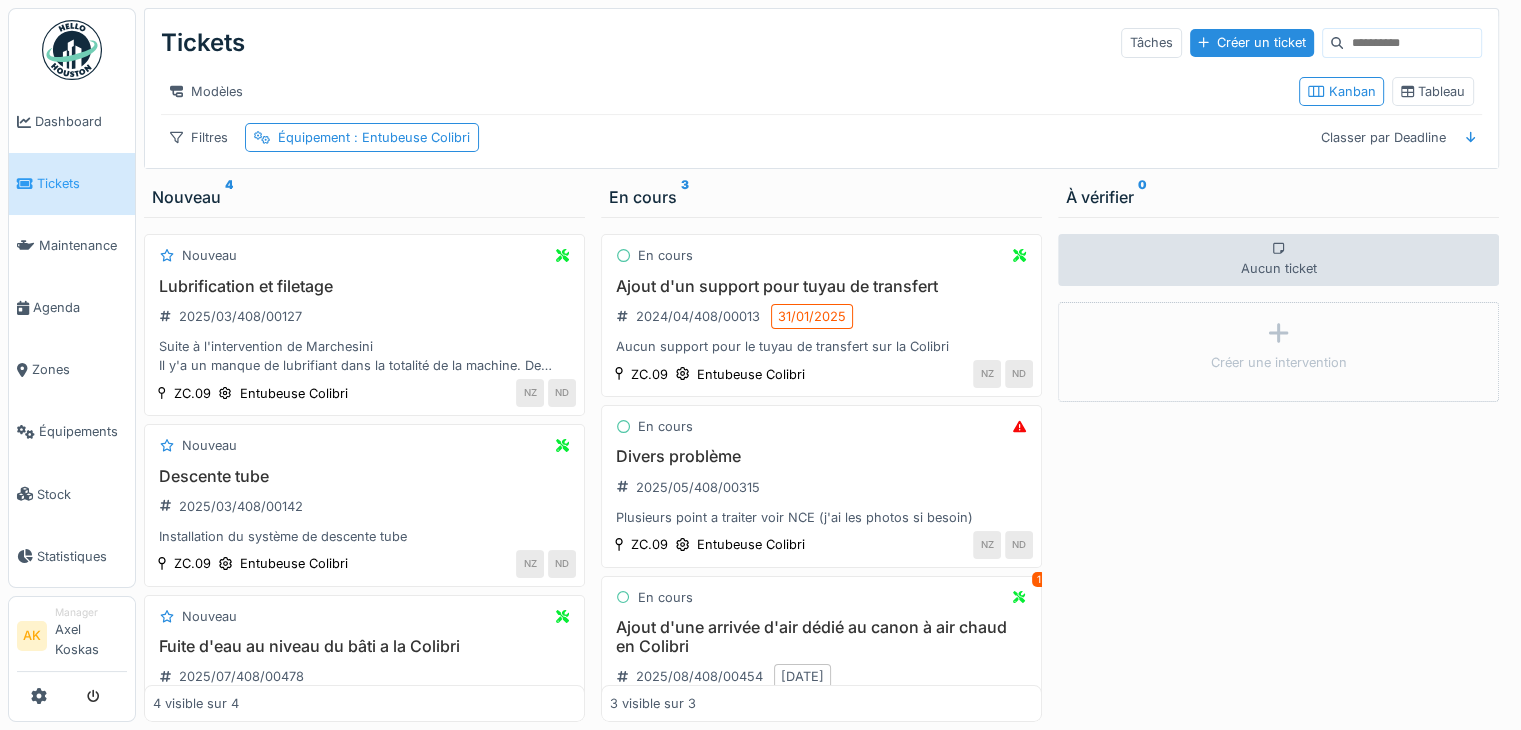 scroll, scrollTop: 15, scrollLeft: 0, axis: vertical 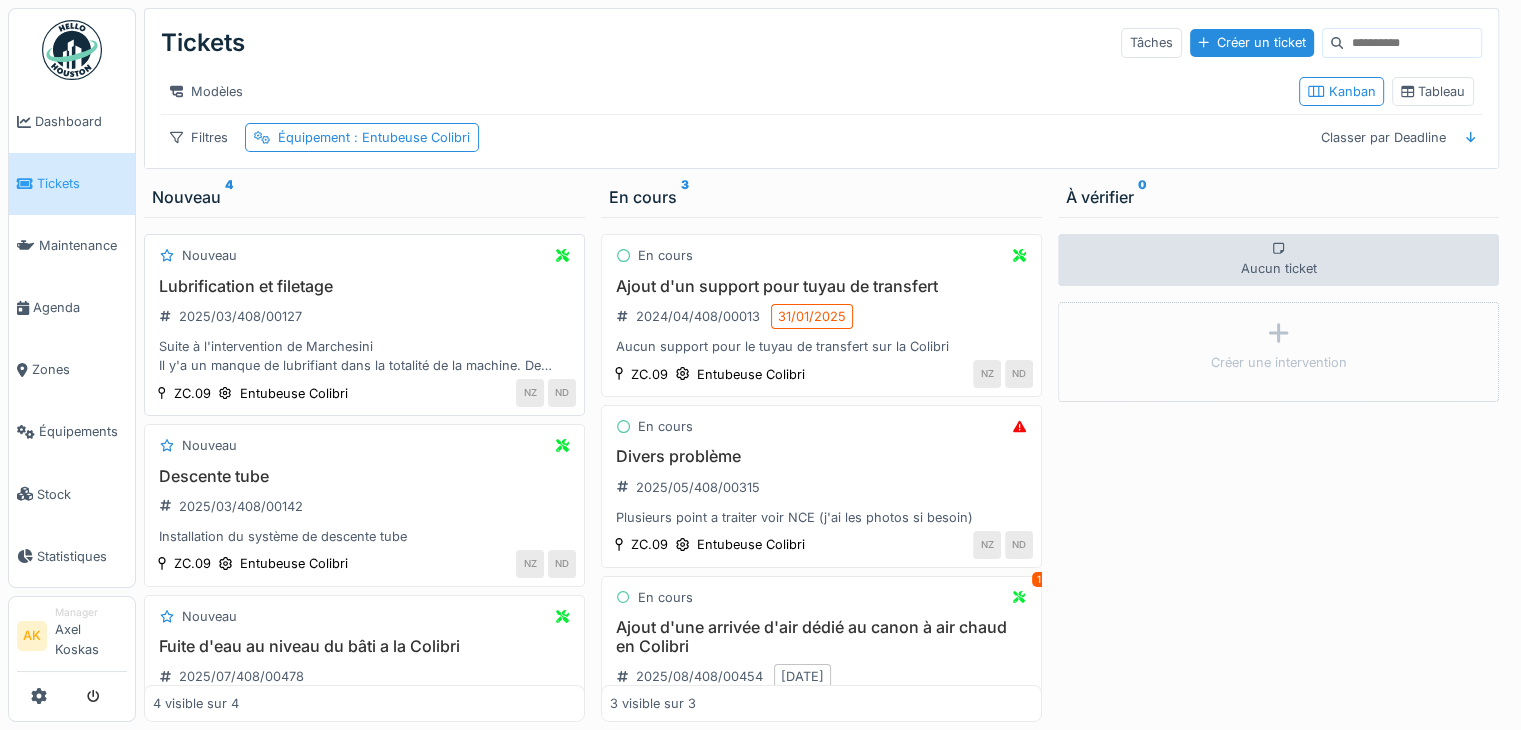 click on "Suite à l'intervention de Marchesini
Il y'a un manque de lubrifiant dans la totalité de la machine.  De plus un passage avec le filetage de certaines vis doit être traité." at bounding box center (364, 356) 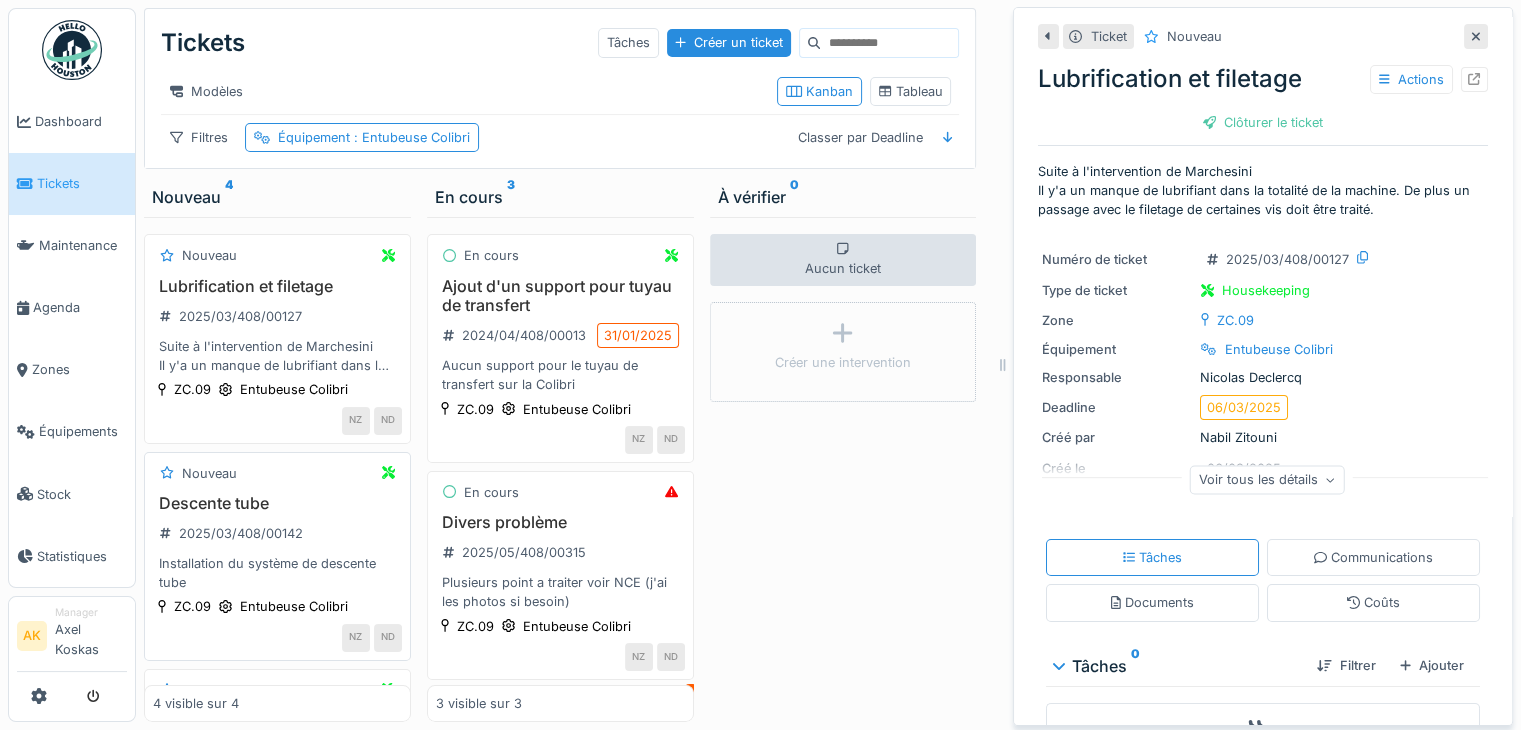 scroll, scrollTop: 100, scrollLeft: 0, axis: vertical 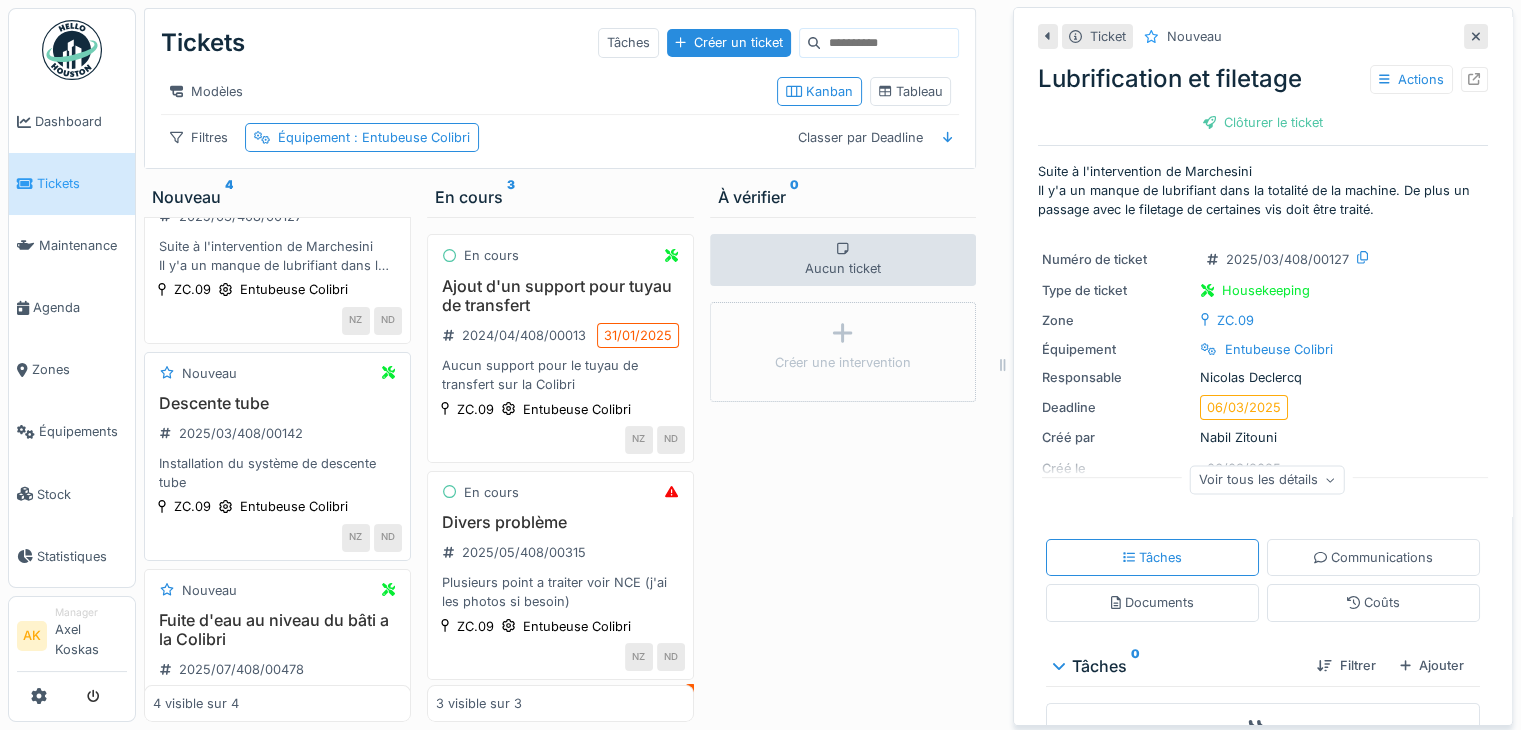 click on "Descente tube  2025/03/408/00142 Installation du système de descente tube" at bounding box center [277, 443] 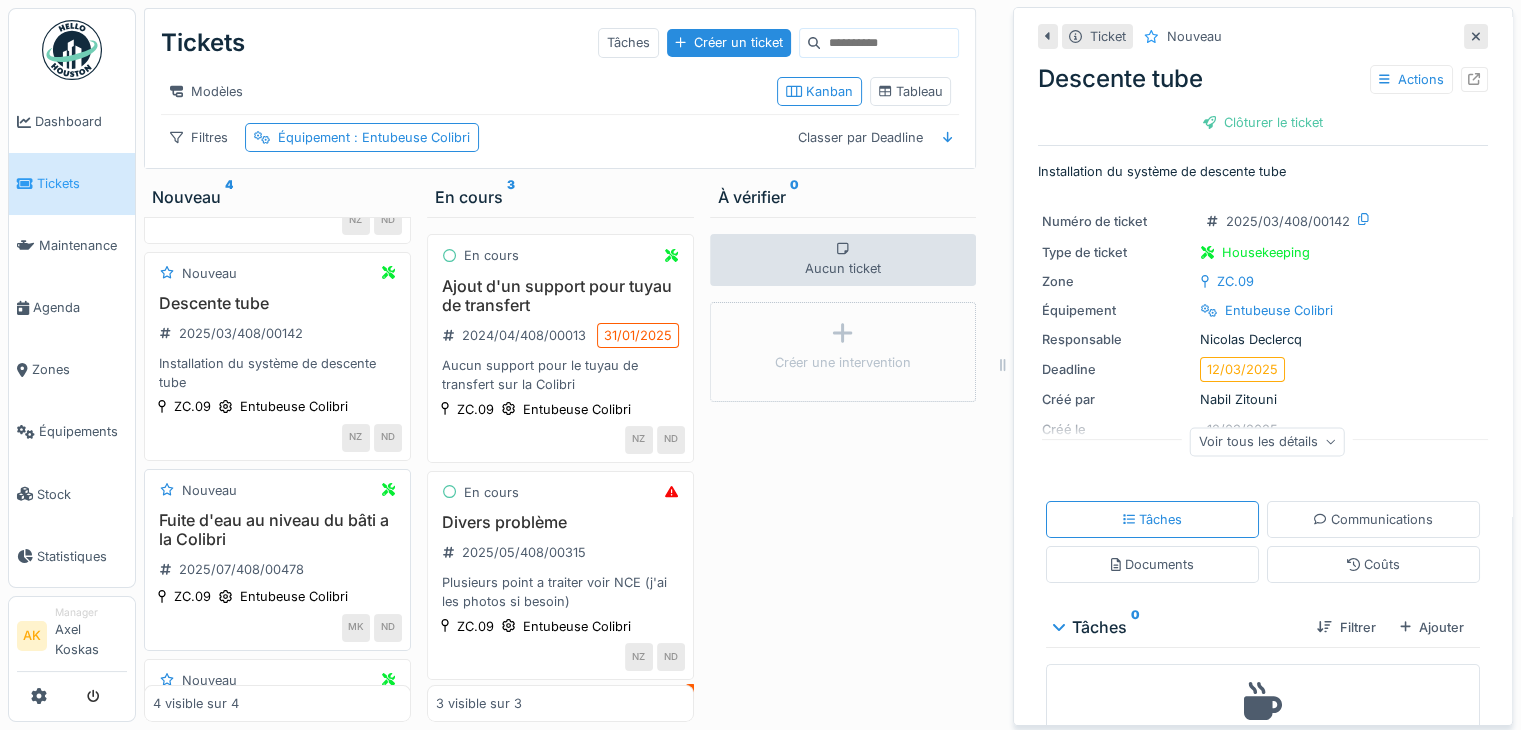 scroll, scrollTop: 300, scrollLeft: 0, axis: vertical 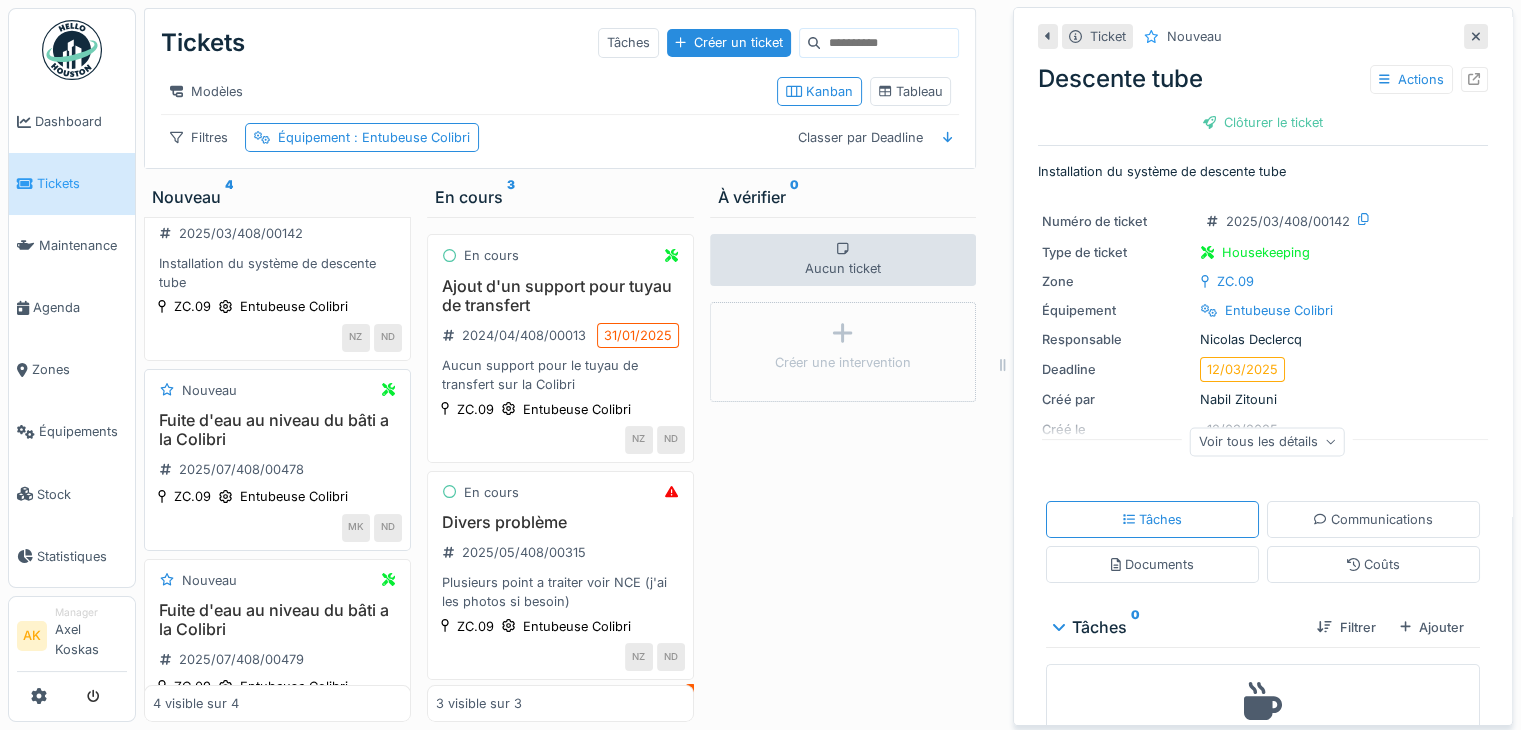 click on "Fuite d'eau au niveau du bâti a la Colibri" at bounding box center (277, 430) 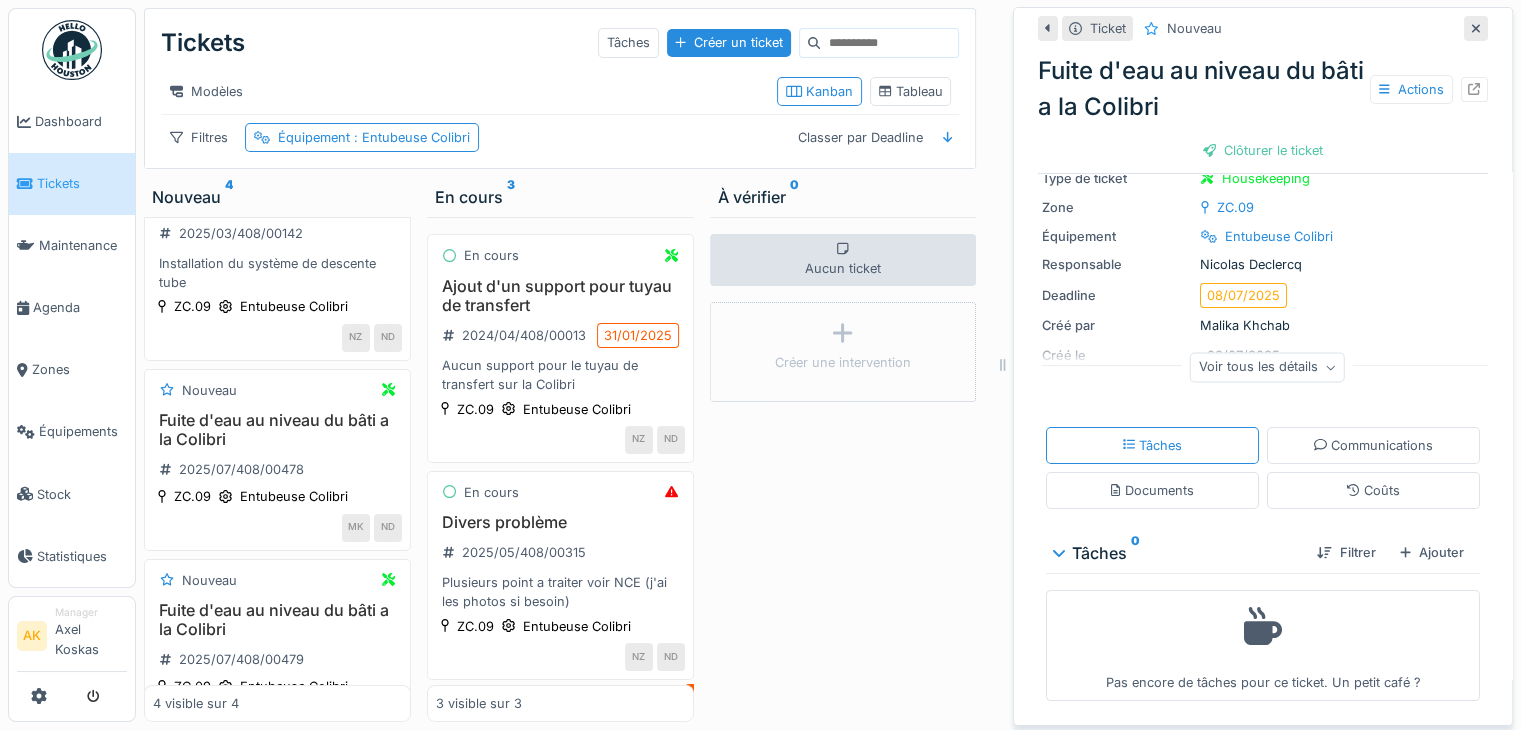 scroll, scrollTop: 0, scrollLeft: 0, axis: both 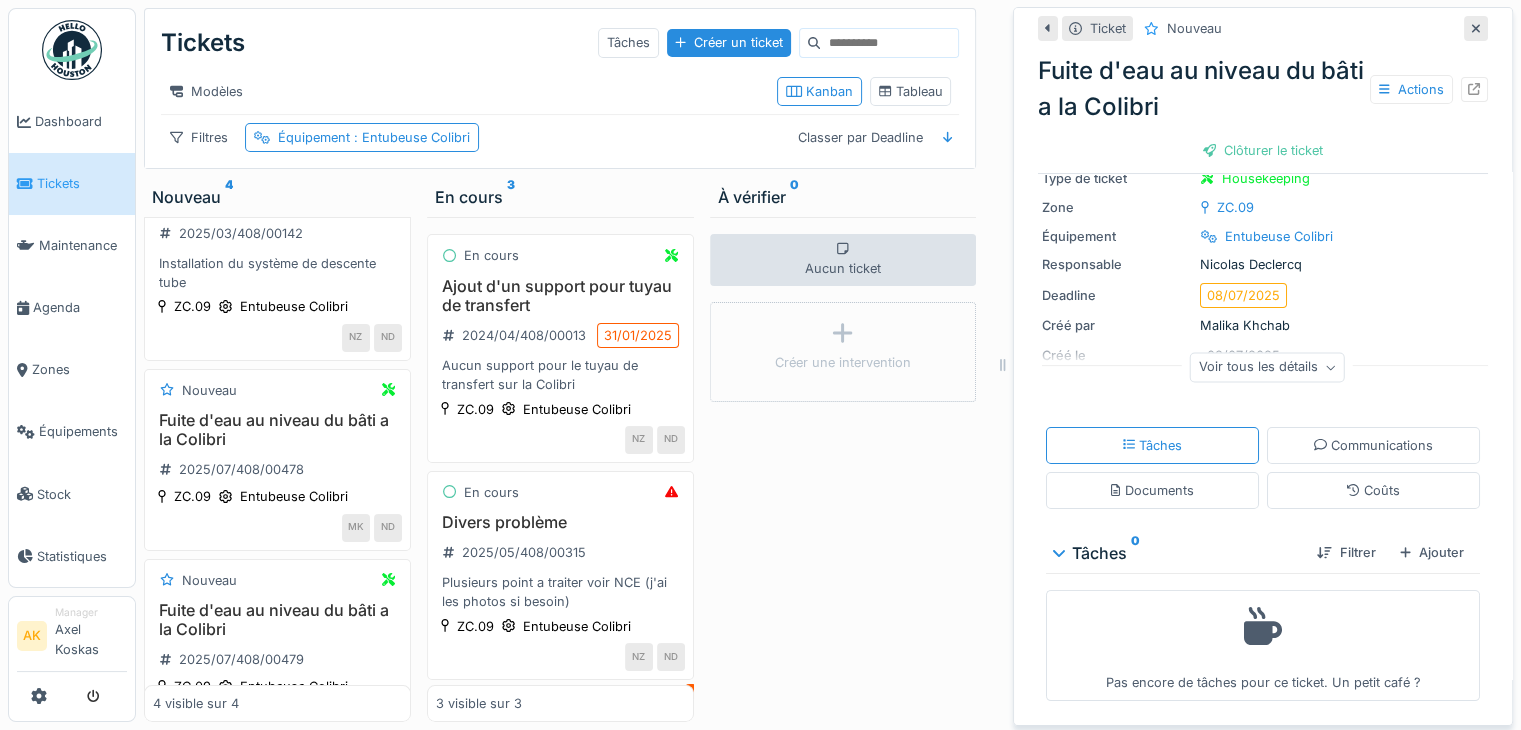 click on "Voir tous les détails" at bounding box center [1267, 367] 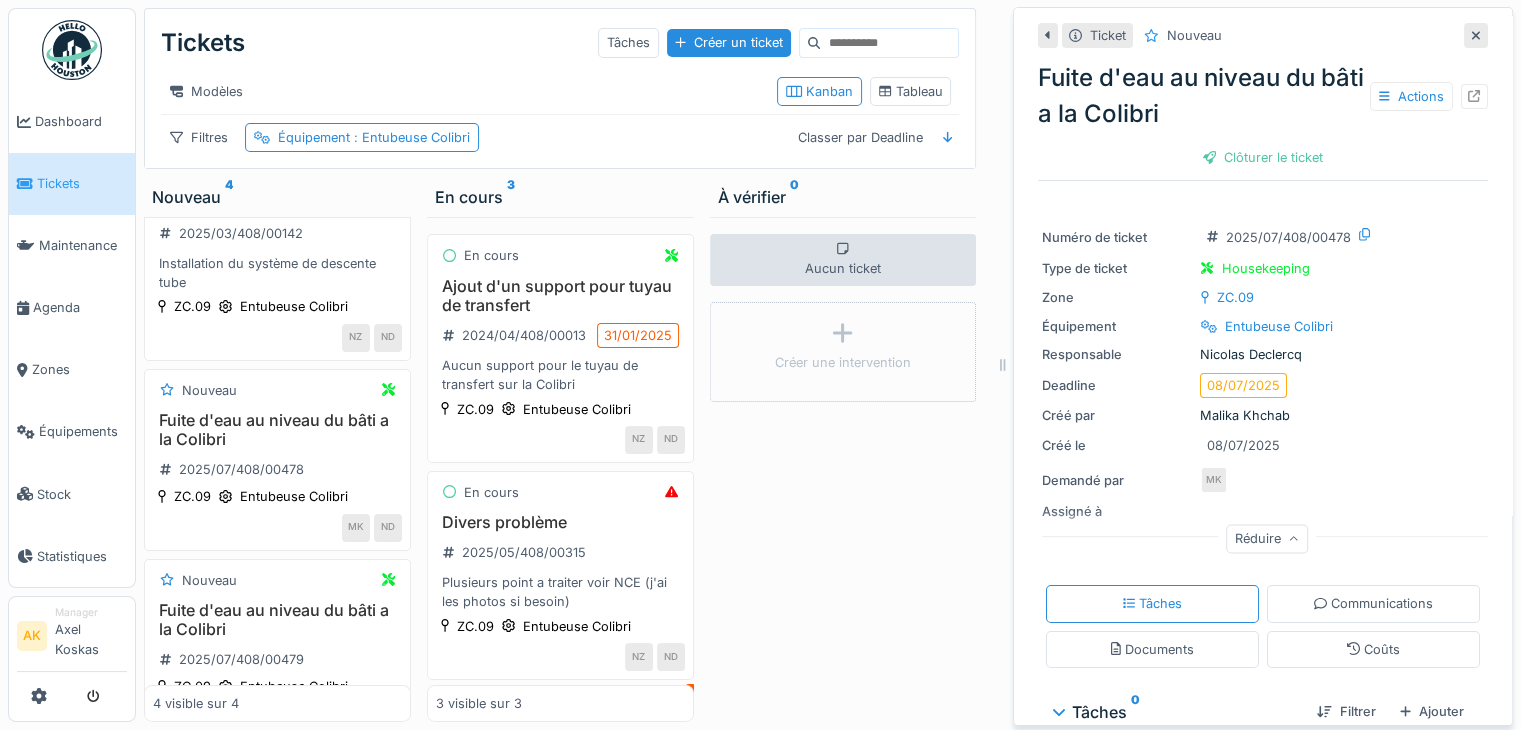 scroll, scrollTop: 0, scrollLeft: 0, axis: both 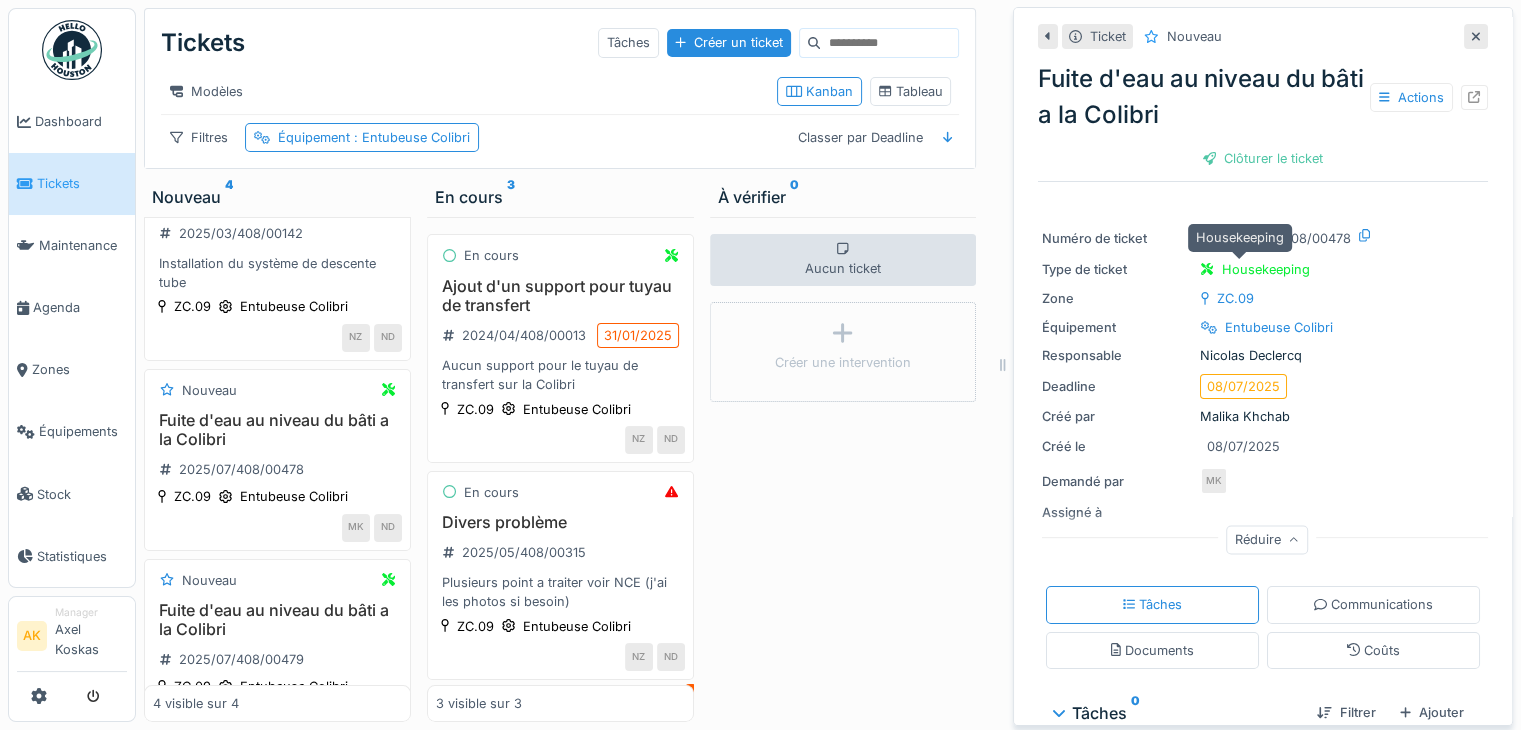 click on "Housekeeping" at bounding box center (1266, 269) 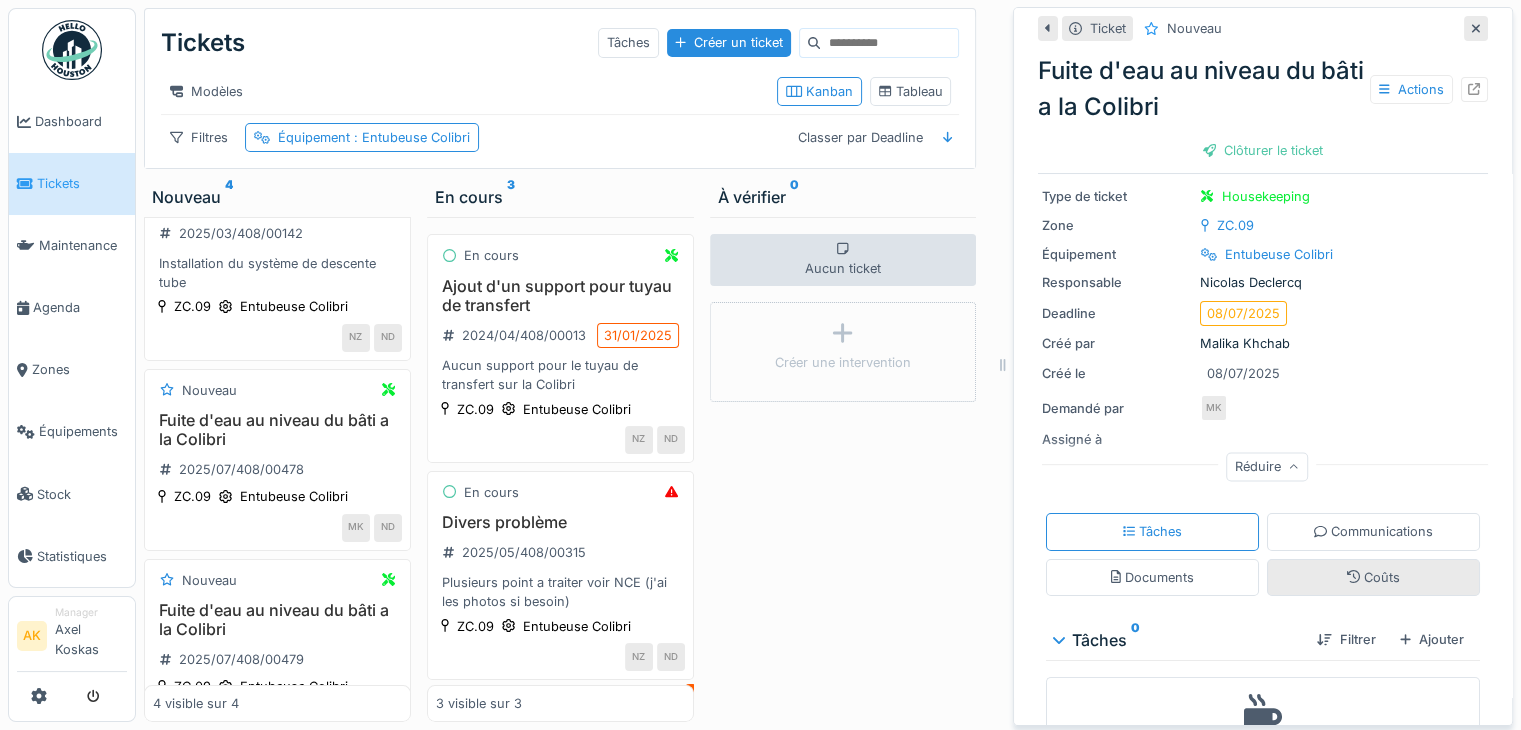 scroll, scrollTop: 156, scrollLeft: 0, axis: vertical 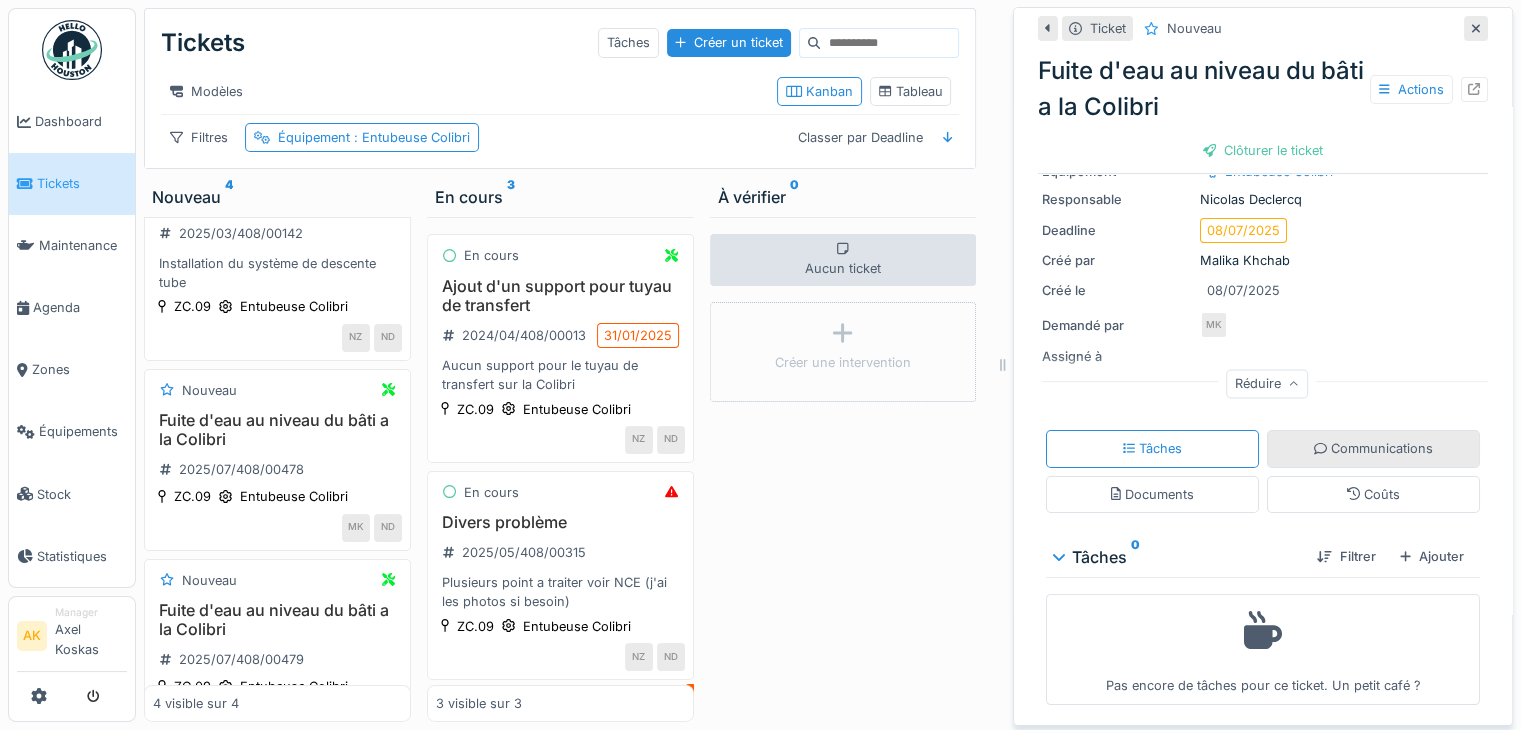 click on "Communications" at bounding box center [1373, 448] 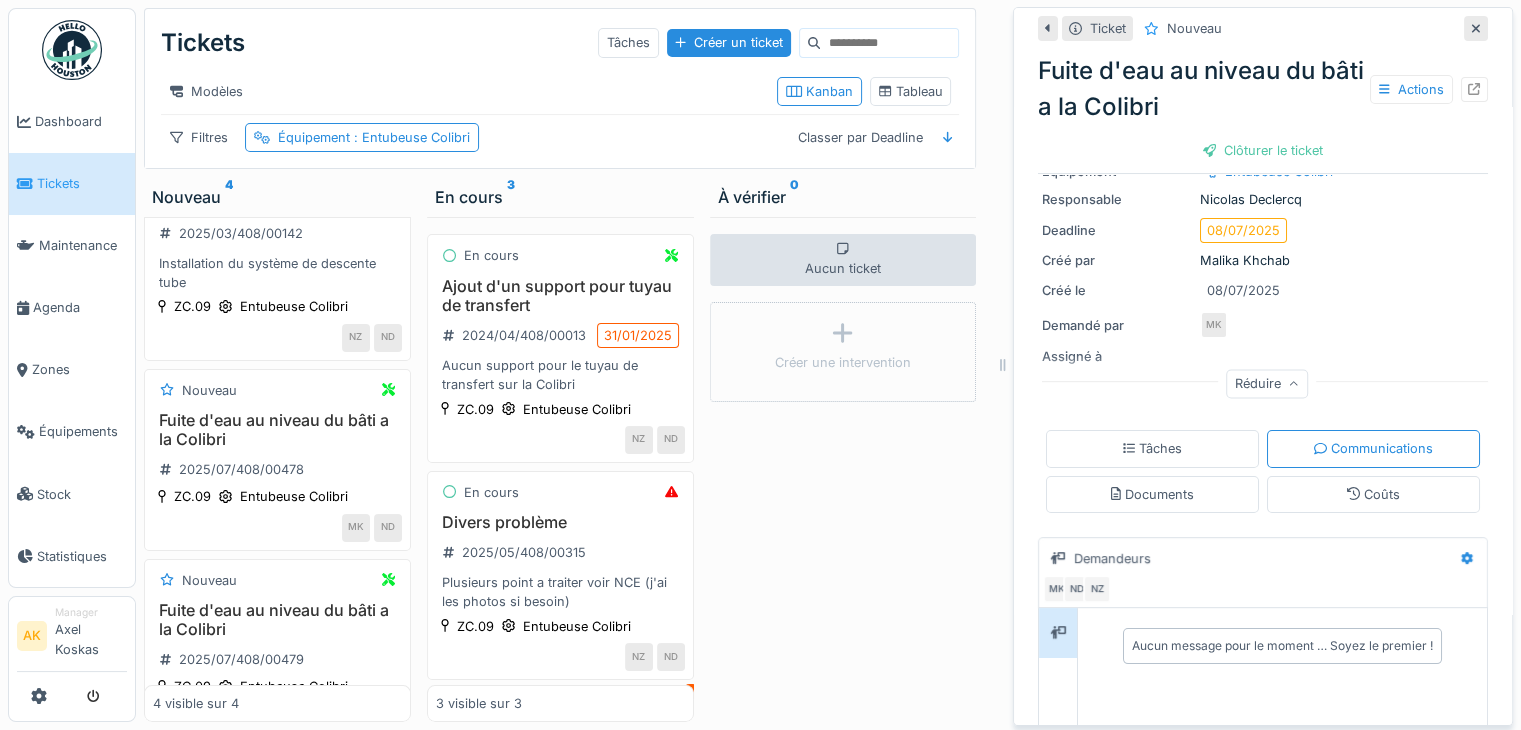 scroll, scrollTop: 370, scrollLeft: 0, axis: vertical 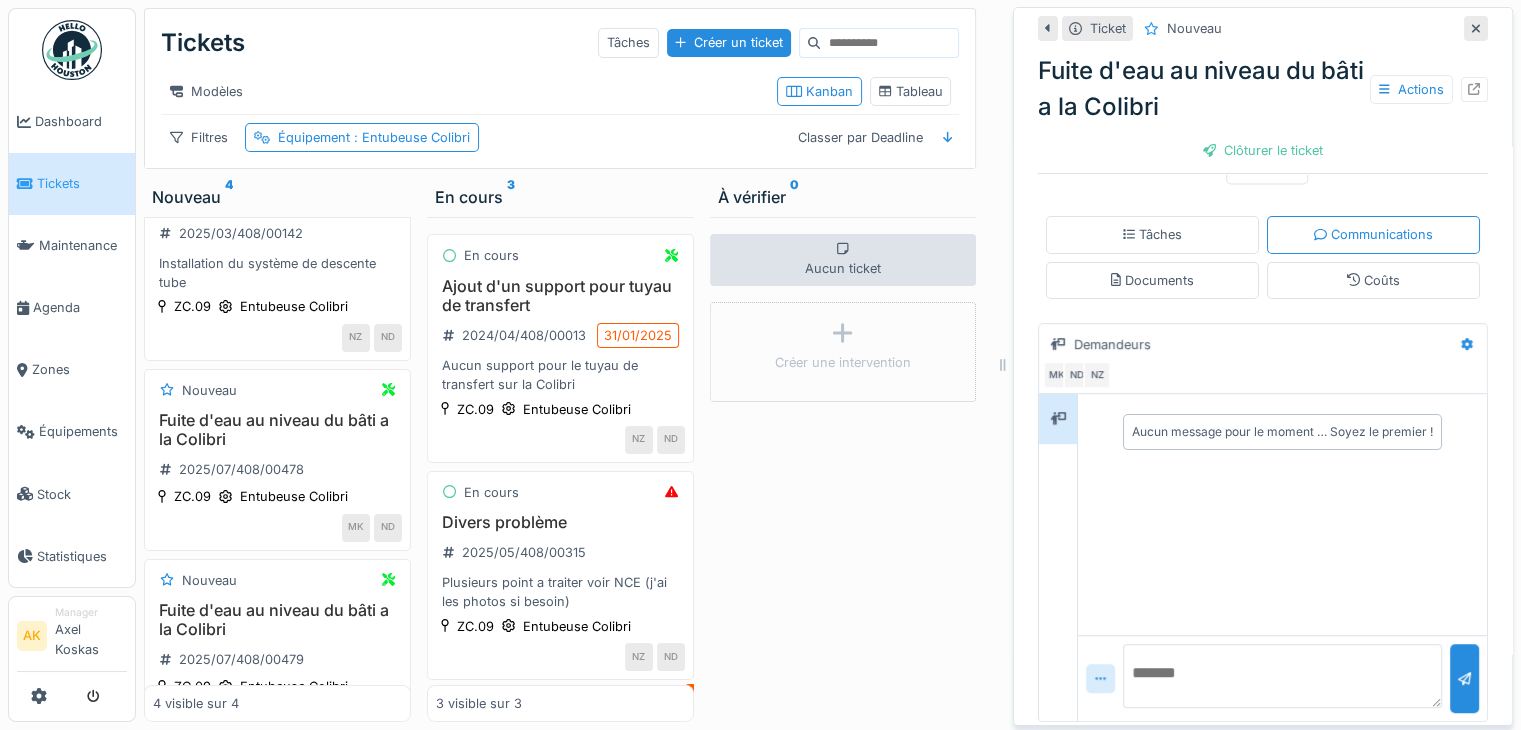 click at bounding box center (1100, 678) 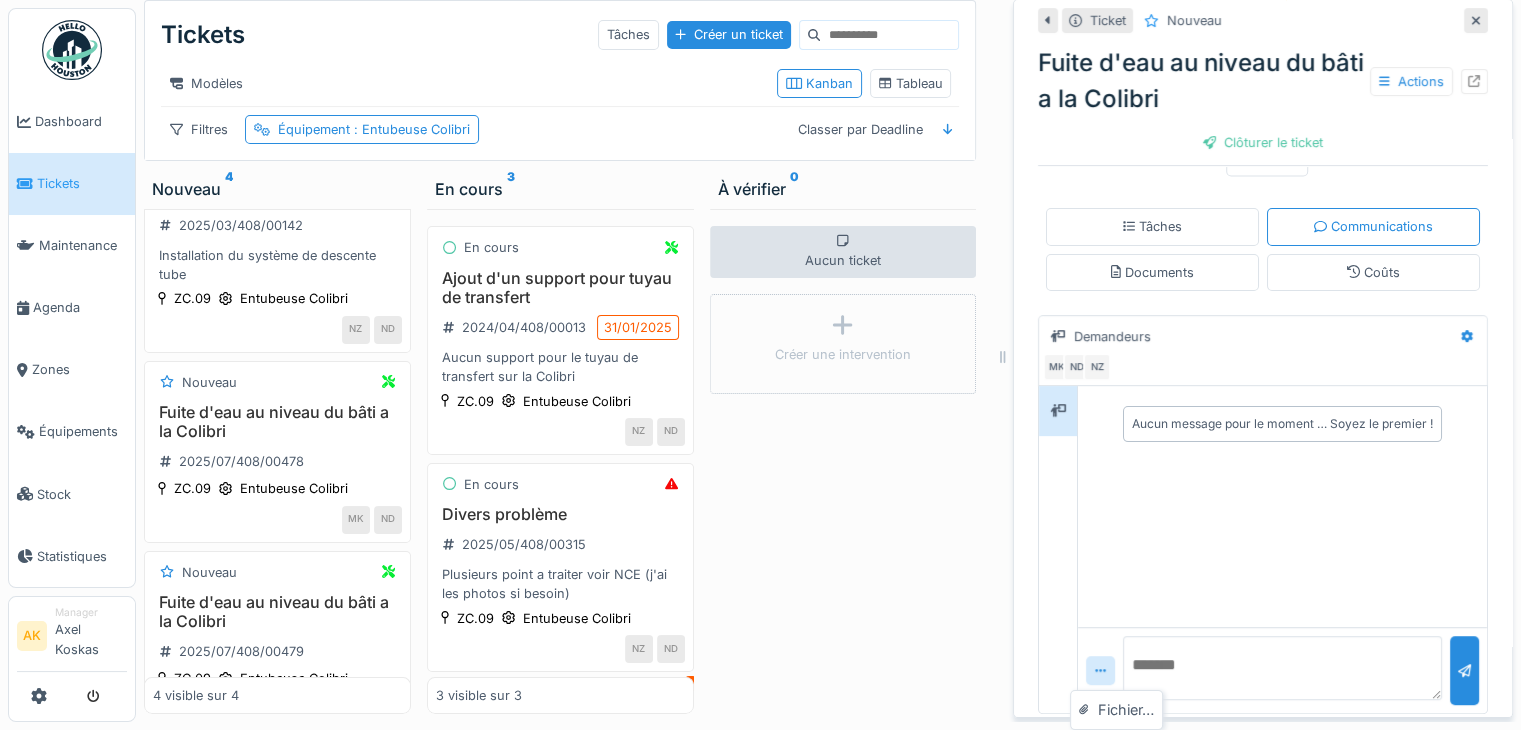 click at bounding box center (1058, 550) 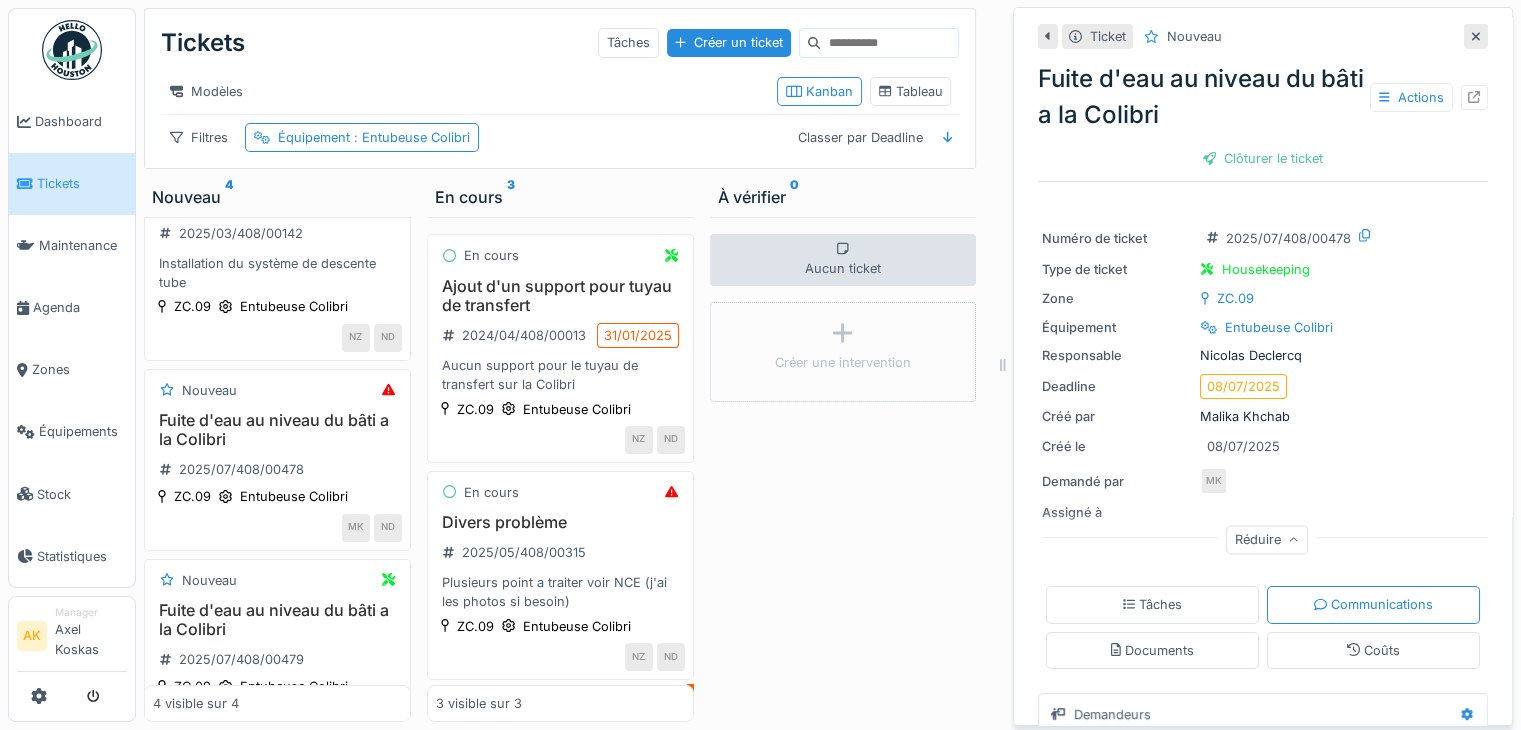 scroll, scrollTop: 300, scrollLeft: 0, axis: vertical 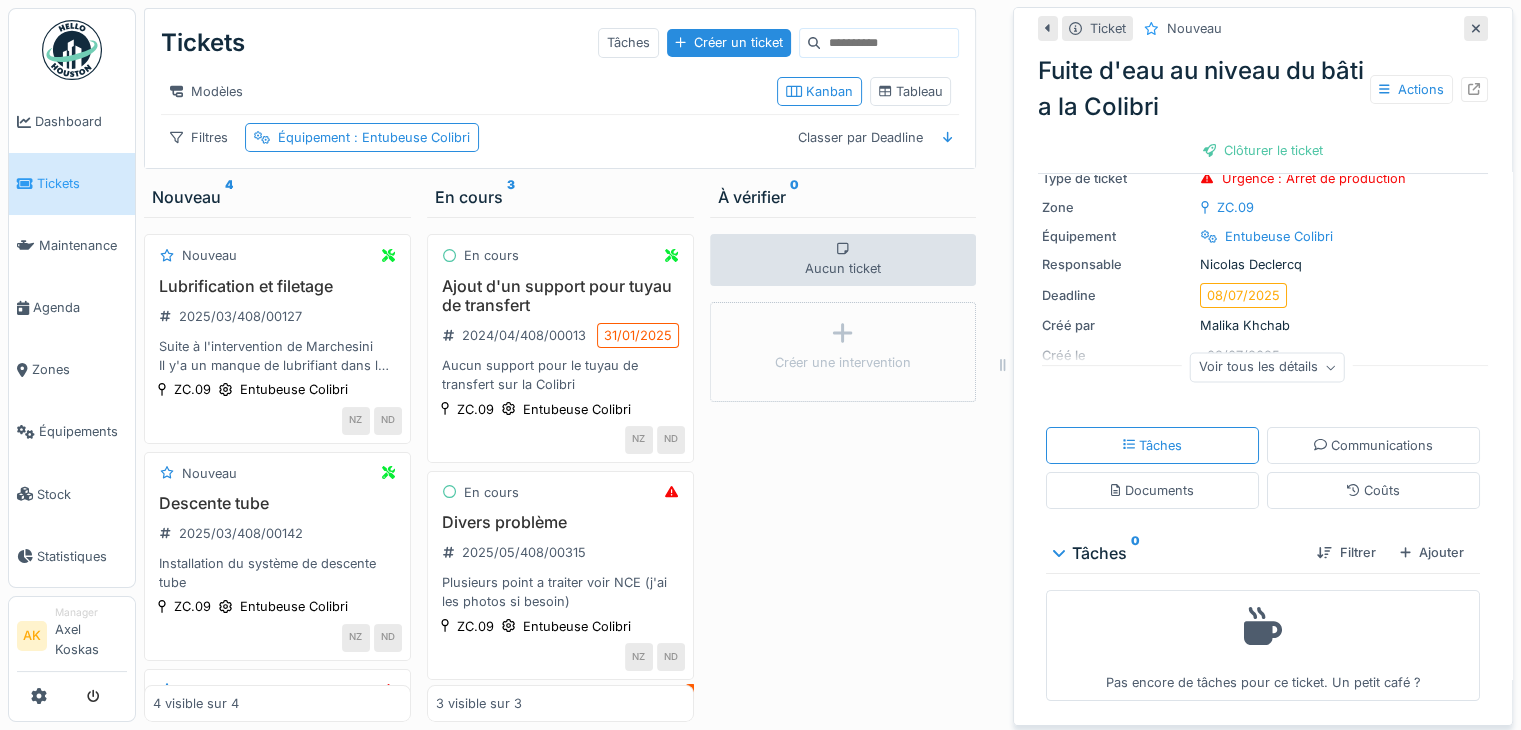click on "Voir tous les détails" at bounding box center [1267, 367] 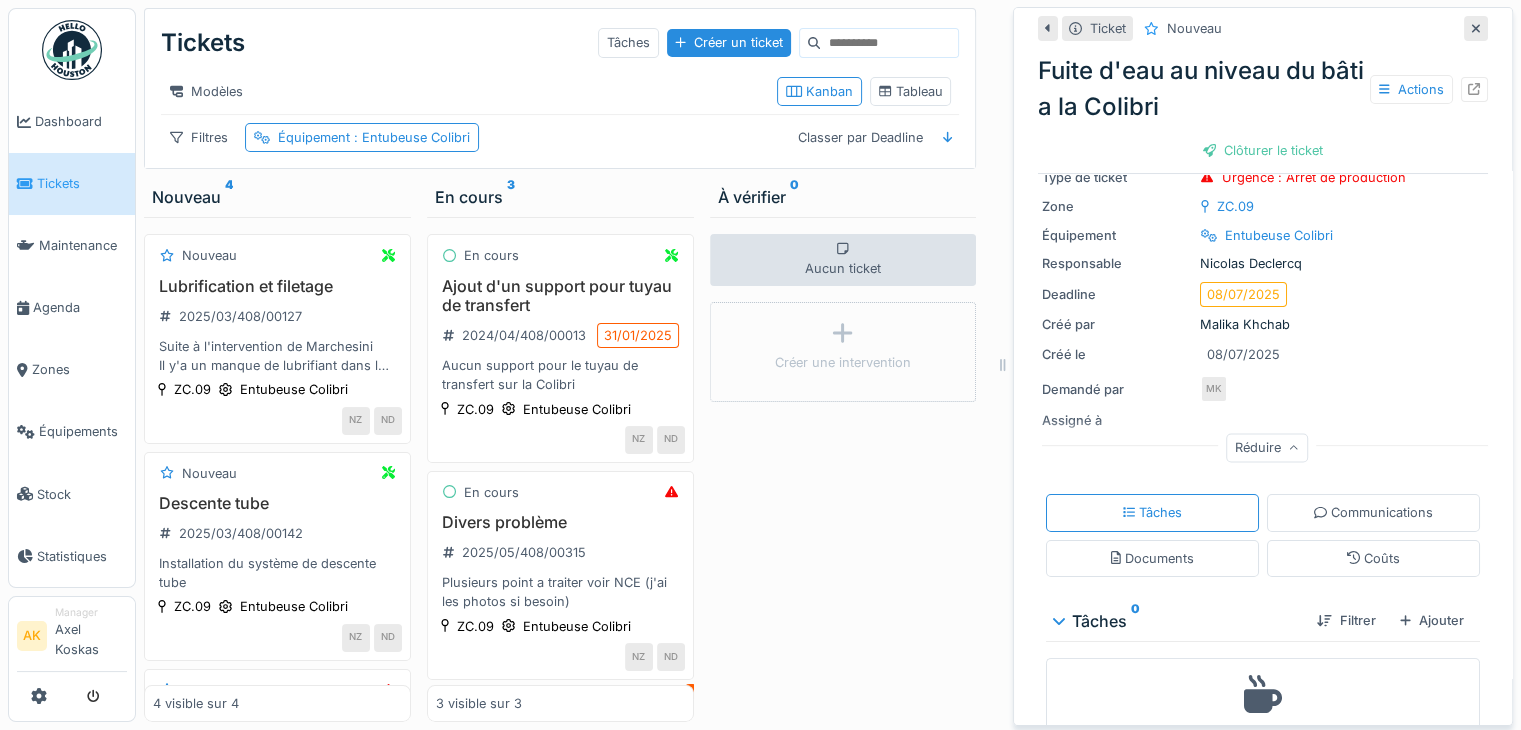 scroll, scrollTop: 156, scrollLeft: 0, axis: vertical 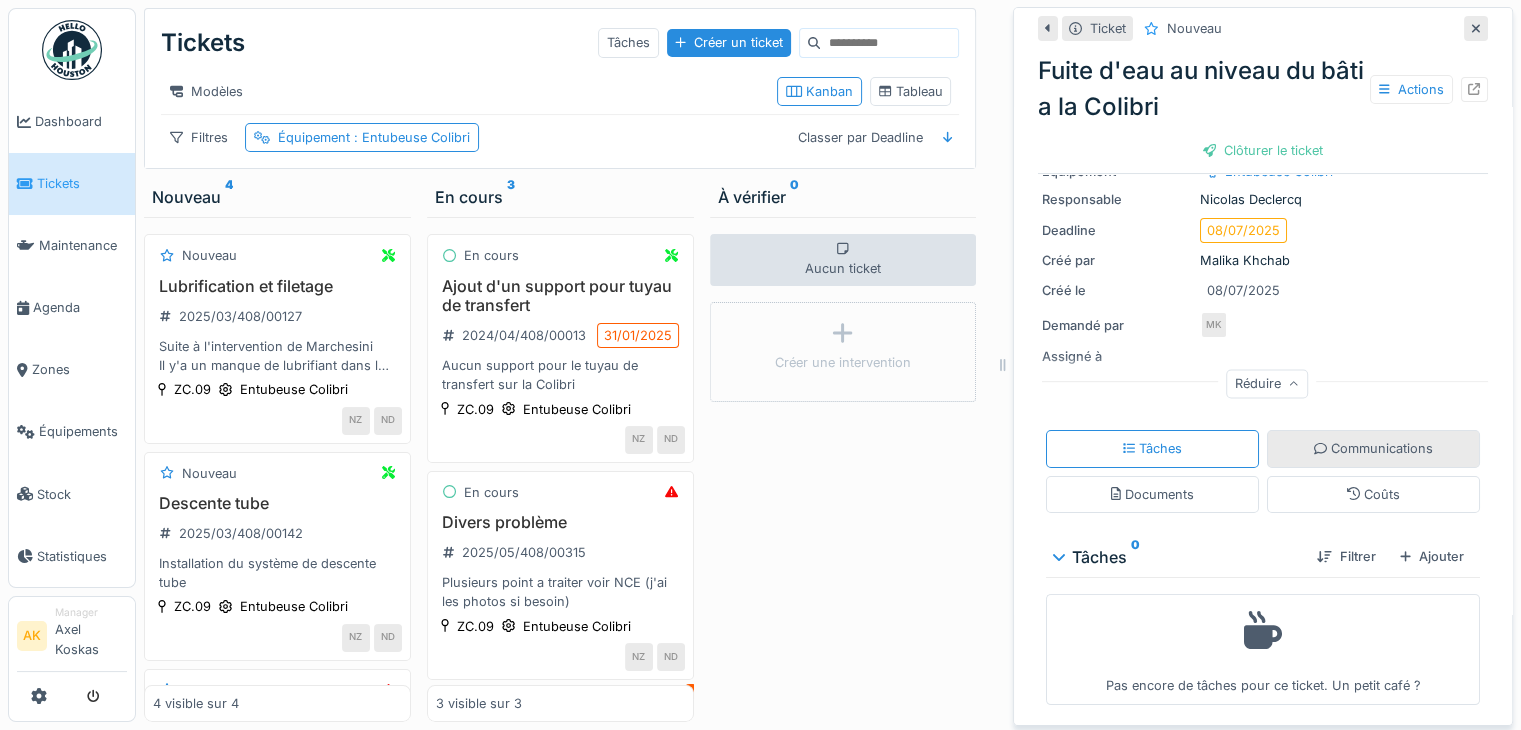 click on "Communications" at bounding box center [1373, 448] 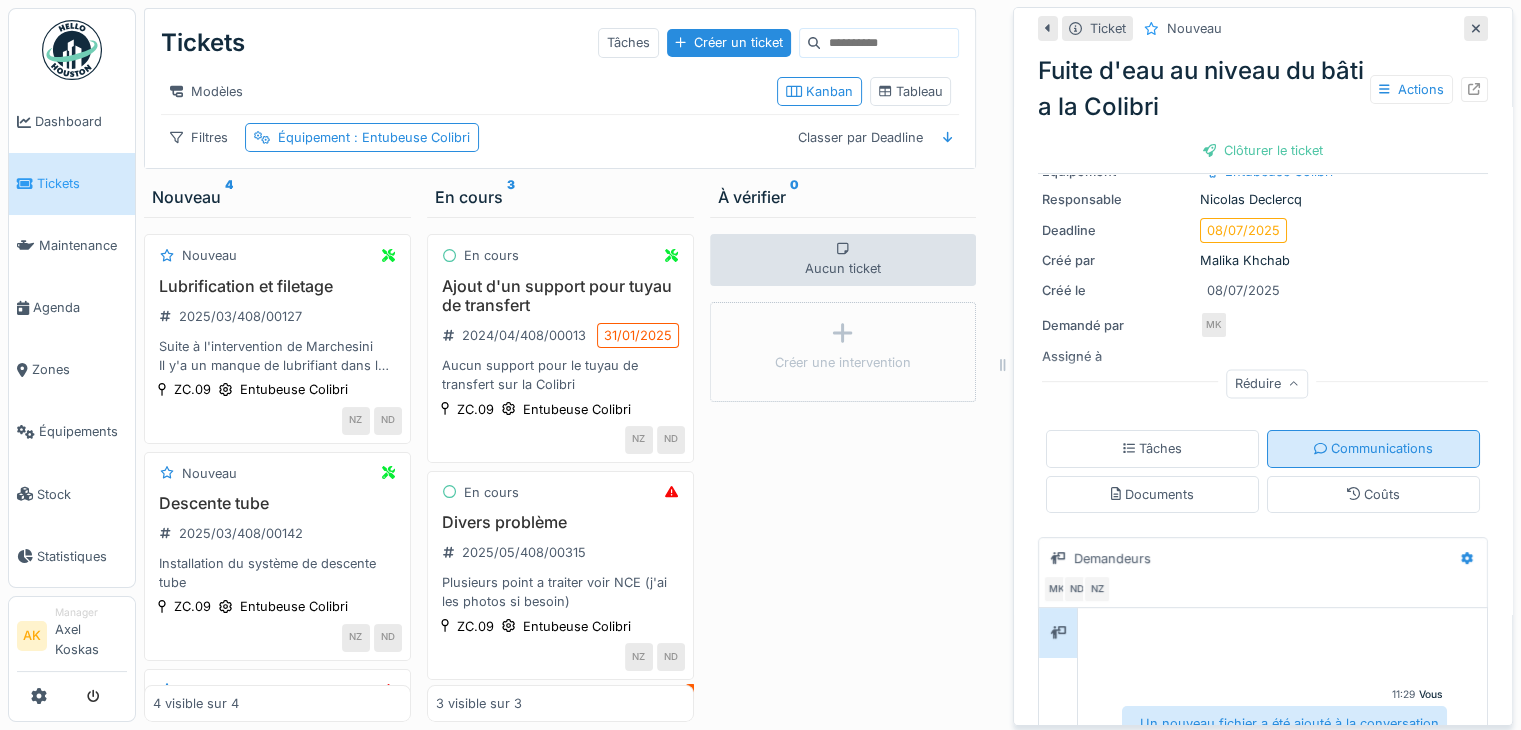 scroll, scrollTop: 64, scrollLeft: 0, axis: vertical 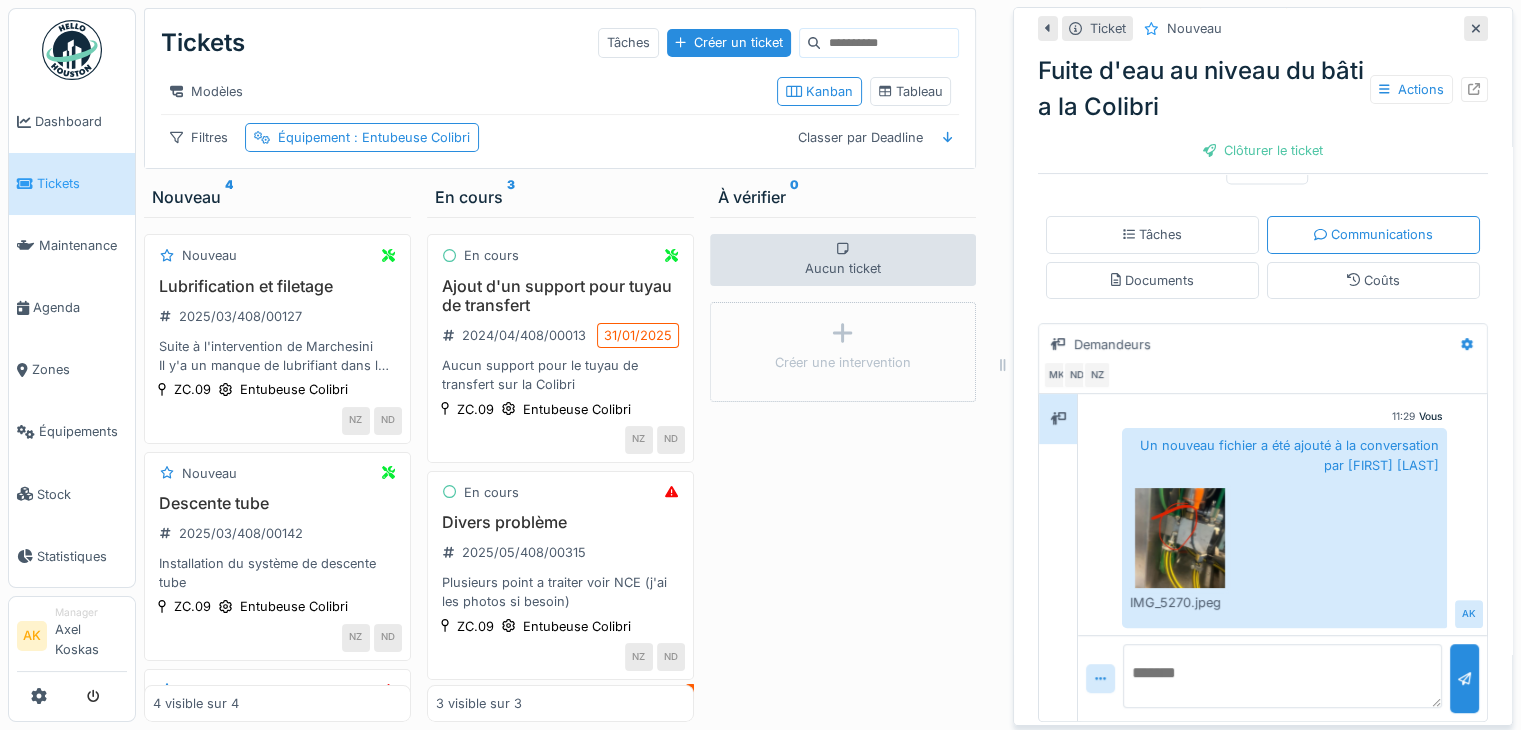 click at bounding box center [1180, 538] 